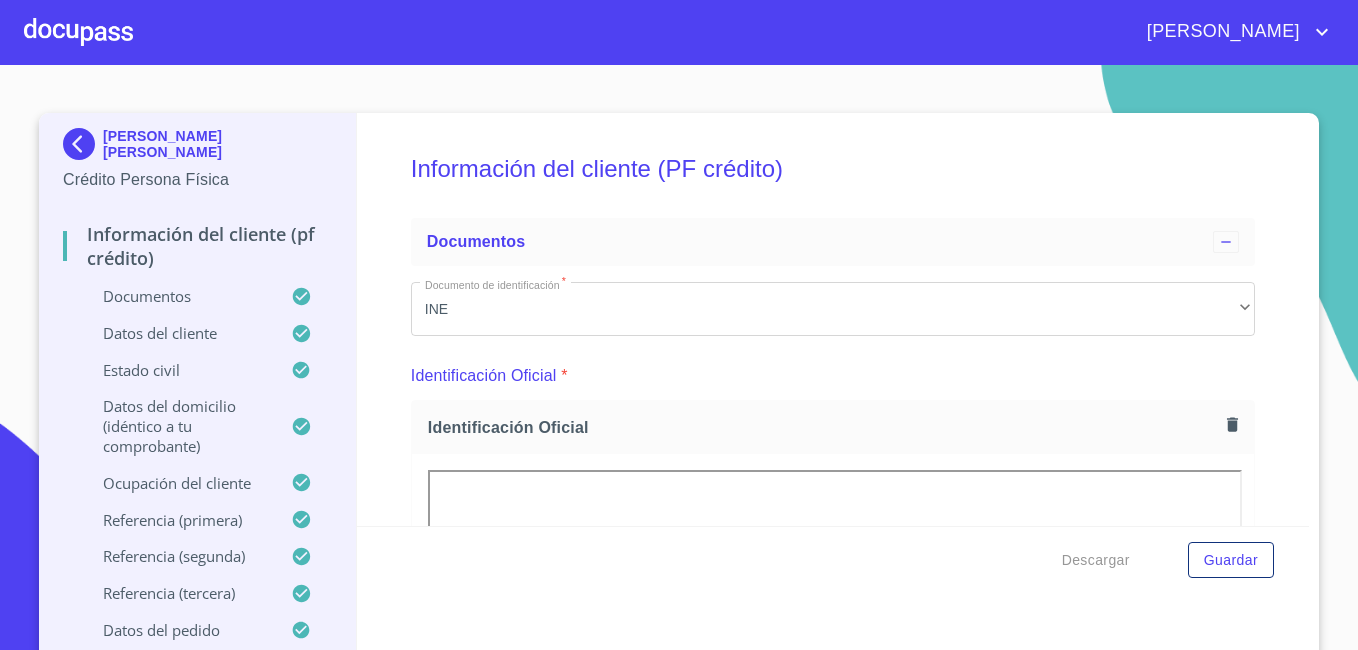 scroll, scrollTop: 0, scrollLeft: 0, axis: both 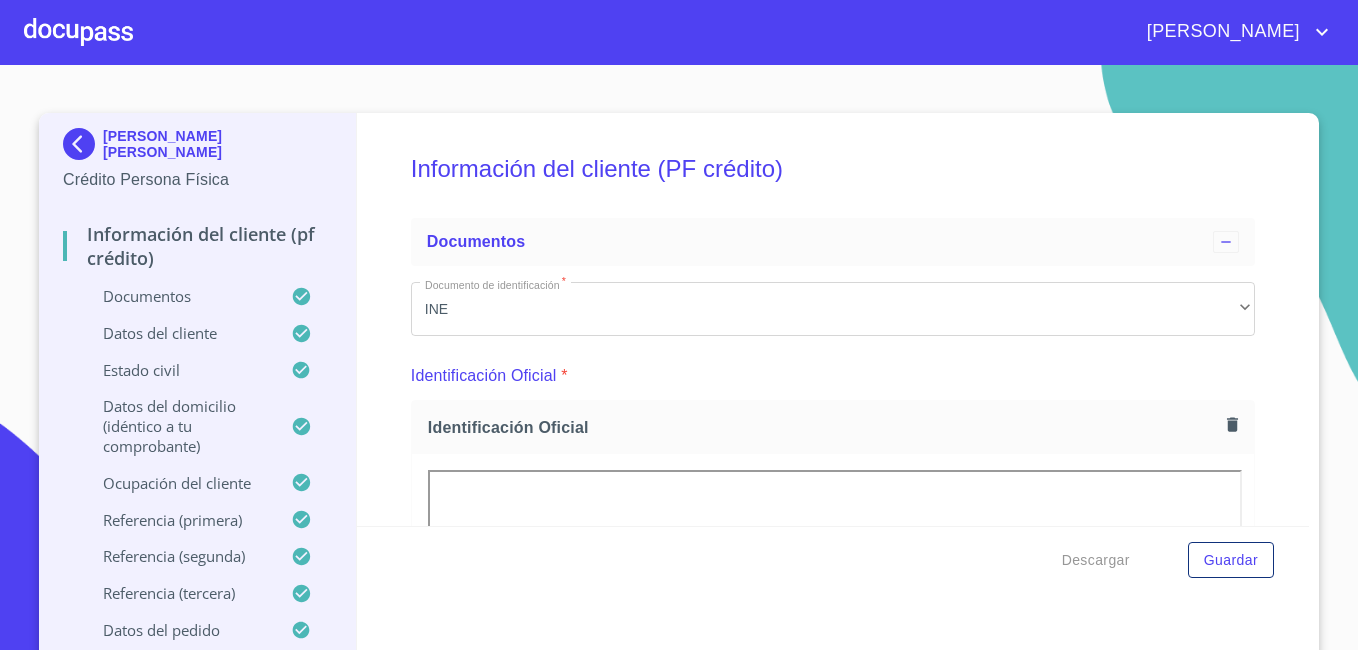 click at bounding box center (83, 144) 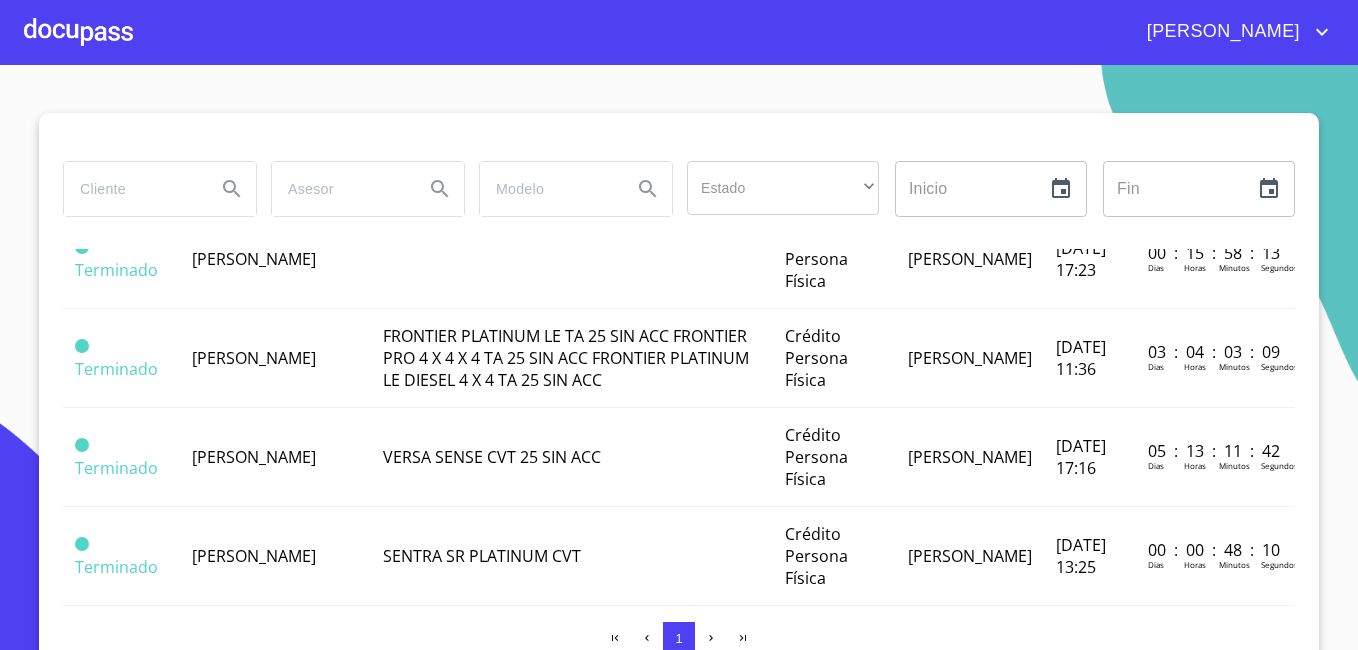scroll, scrollTop: 400, scrollLeft: 0, axis: vertical 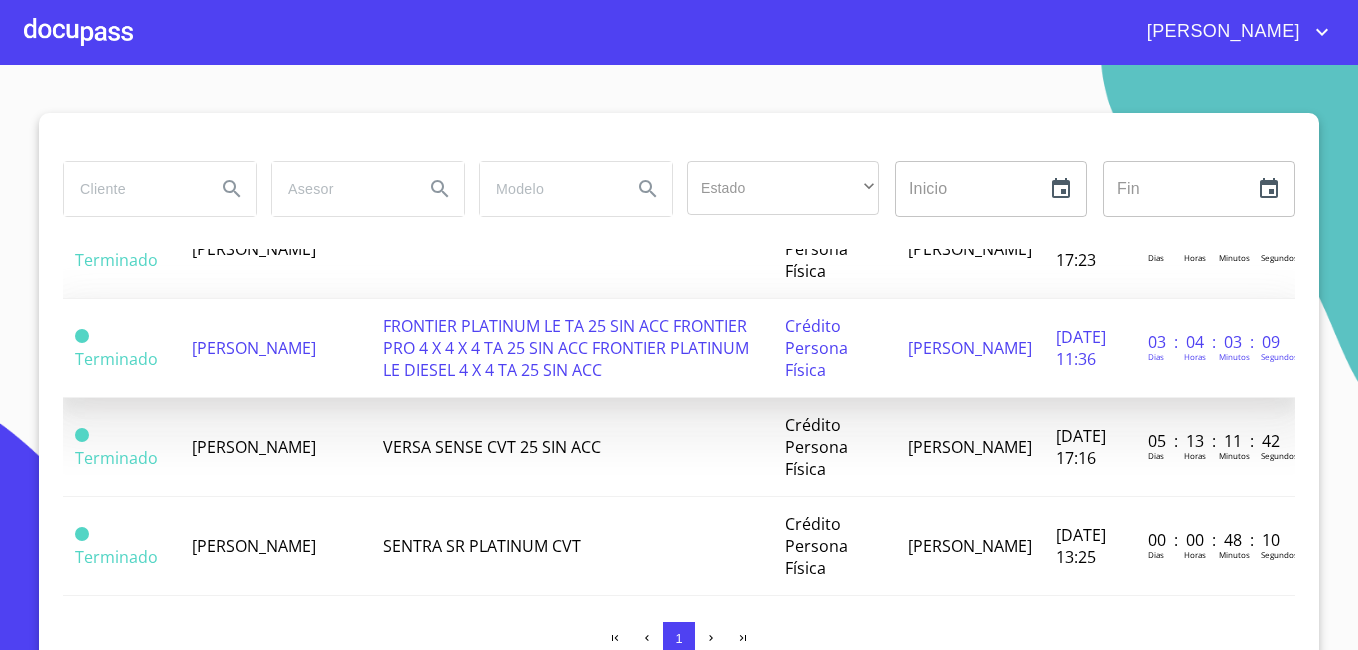 click on "[PERSON_NAME]" at bounding box center (254, 348) 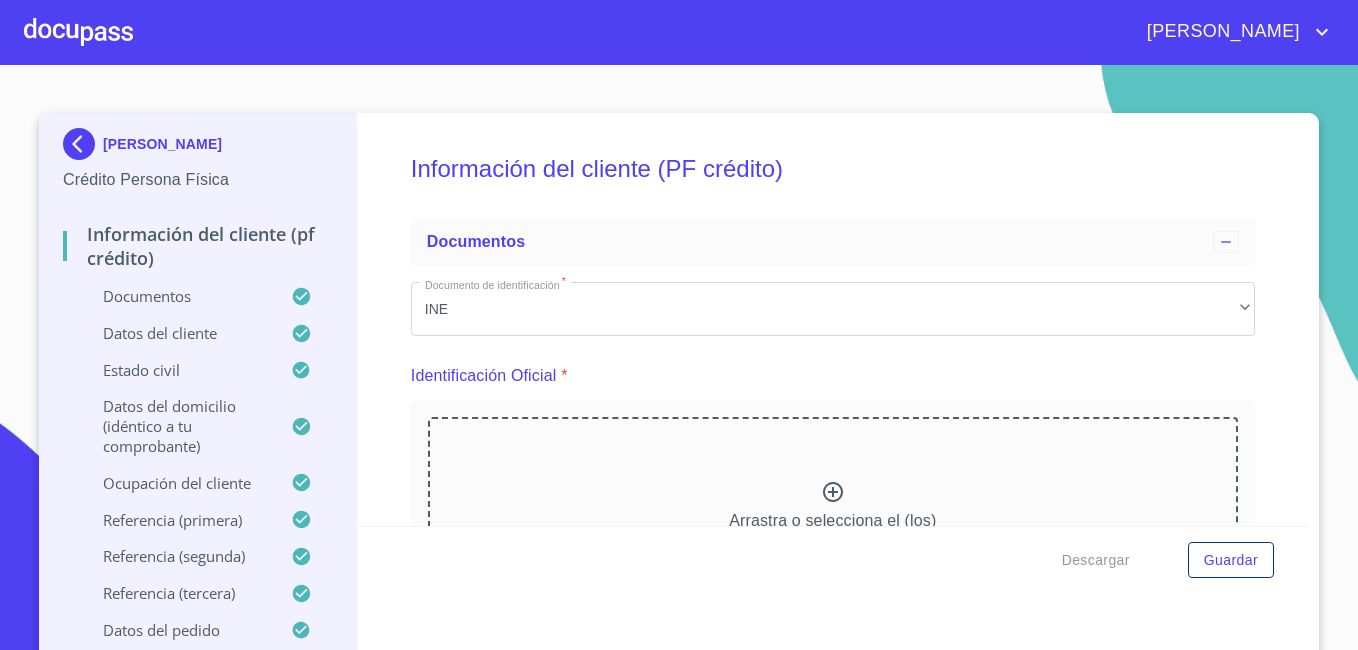 click on "Datos del cliente" at bounding box center [177, 333] 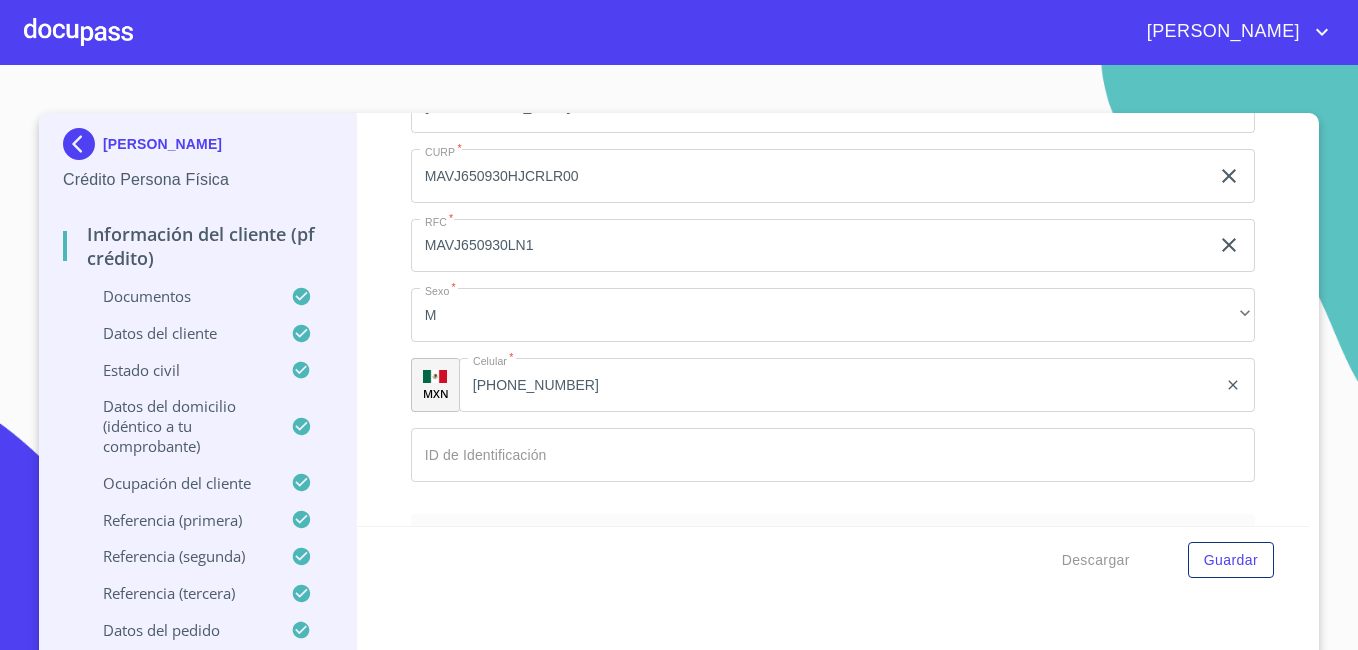 scroll, scrollTop: 800, scrollLeft: 0, axis: vertical 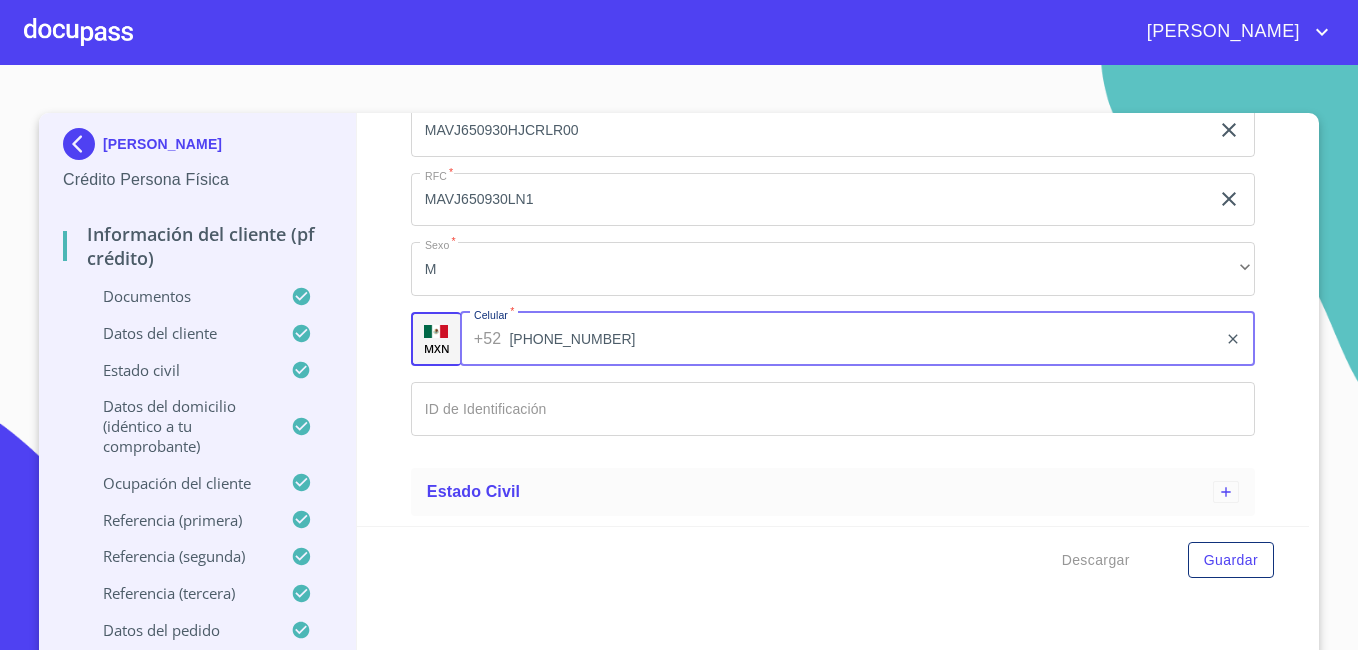 drag, startPoint x: 573, startPoint y: 343, endPoint x: 408, endPoint y: 346, distance: 165.02727 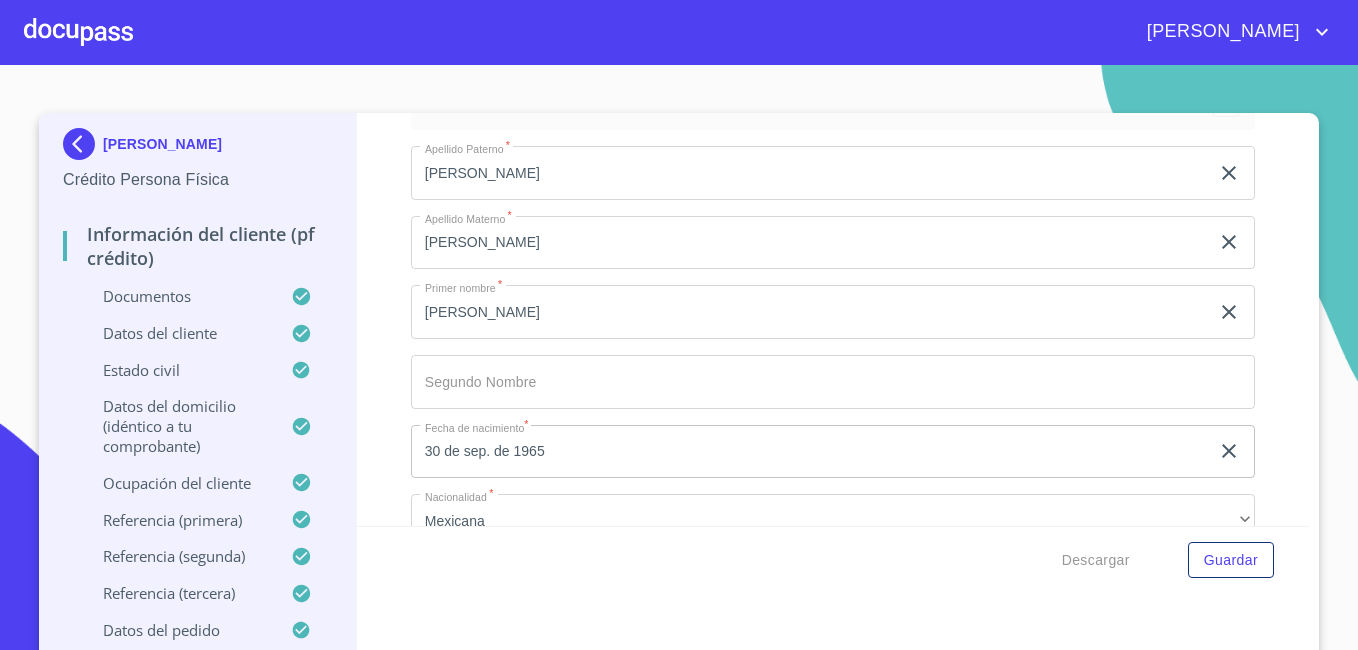scroll, scrollTop: 0, scrollLeft: 0, axis: both 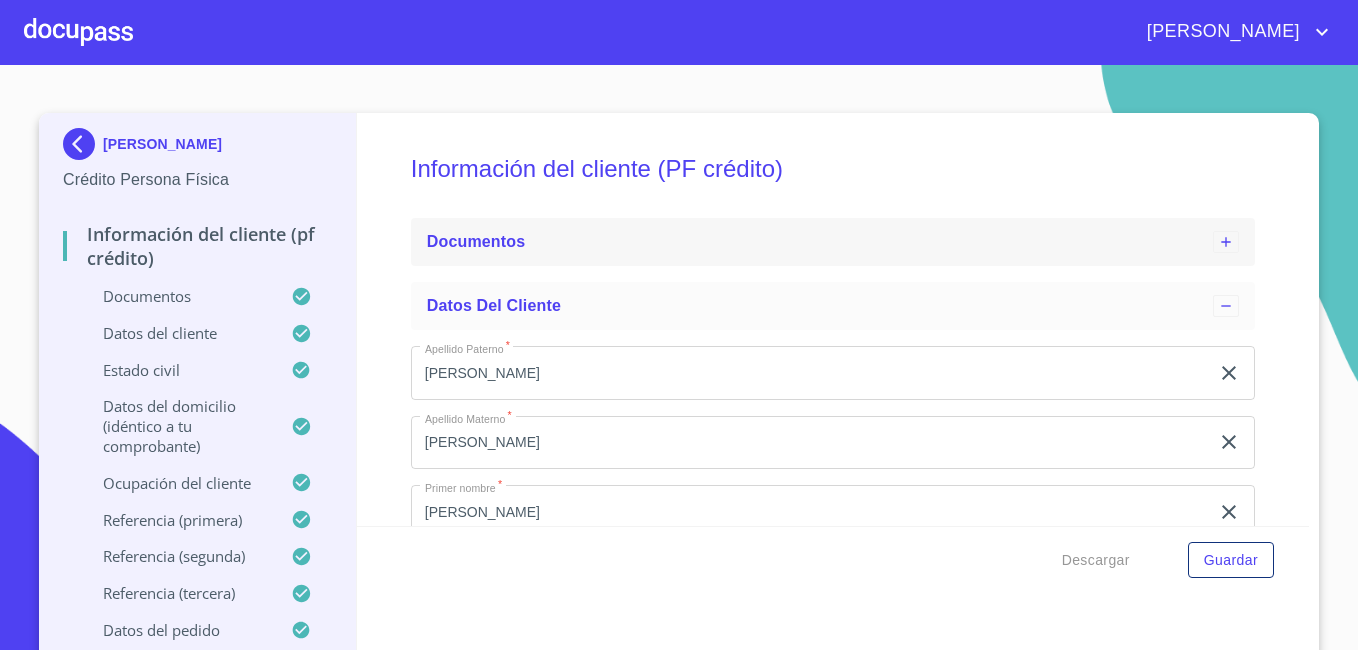 click on "Documentos" at bounding box center [476, 241] 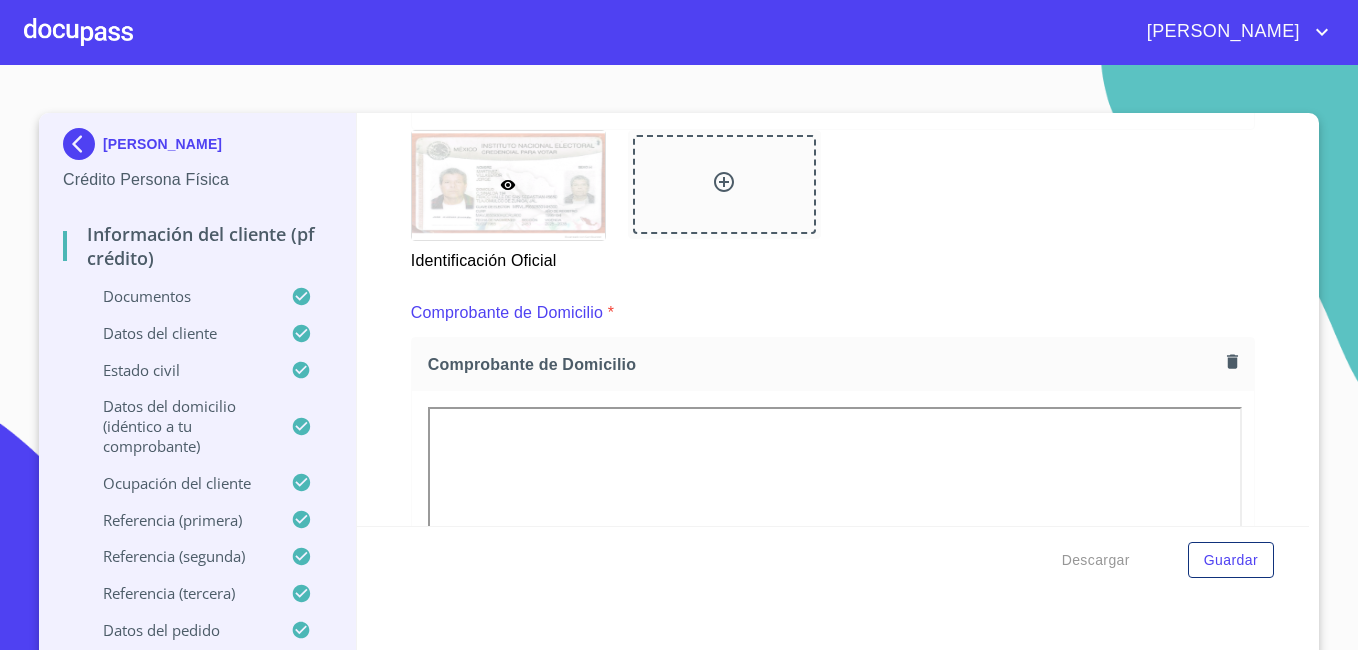 scroll, scrollTop: 1100, scrollLeft: 0, axis: vertical 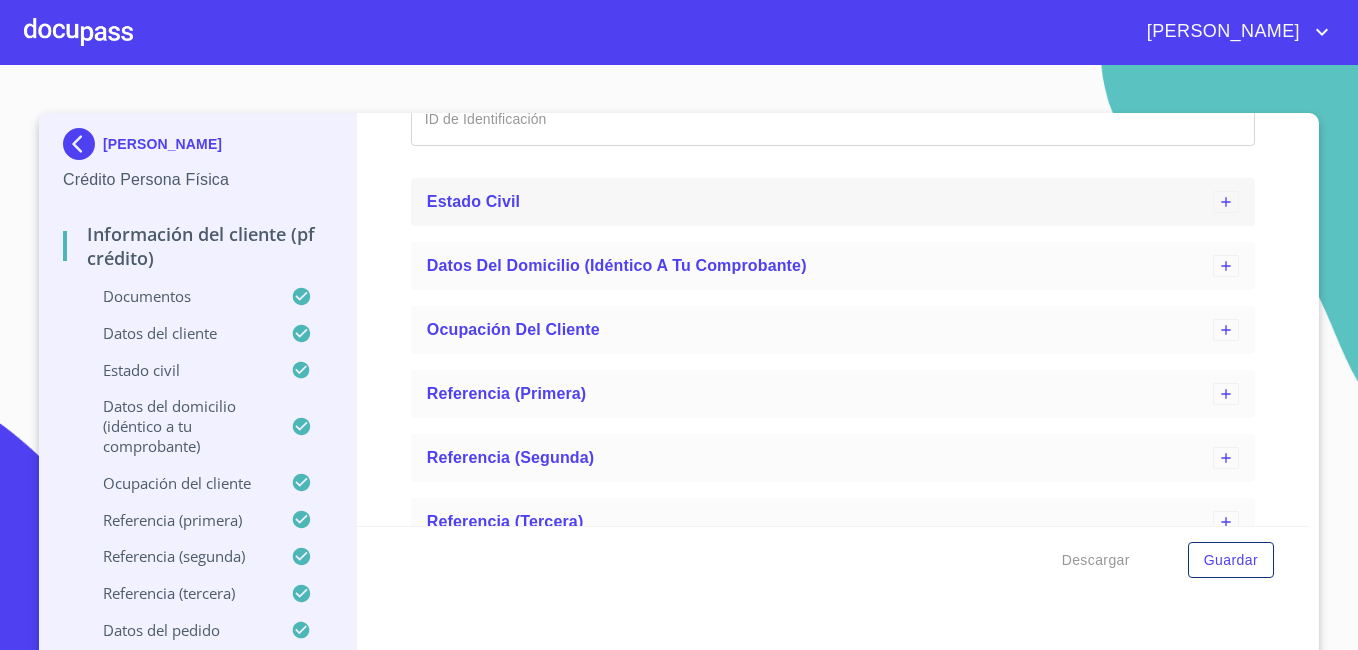 click on "Estado Civil" at bounding box center (473, 201) 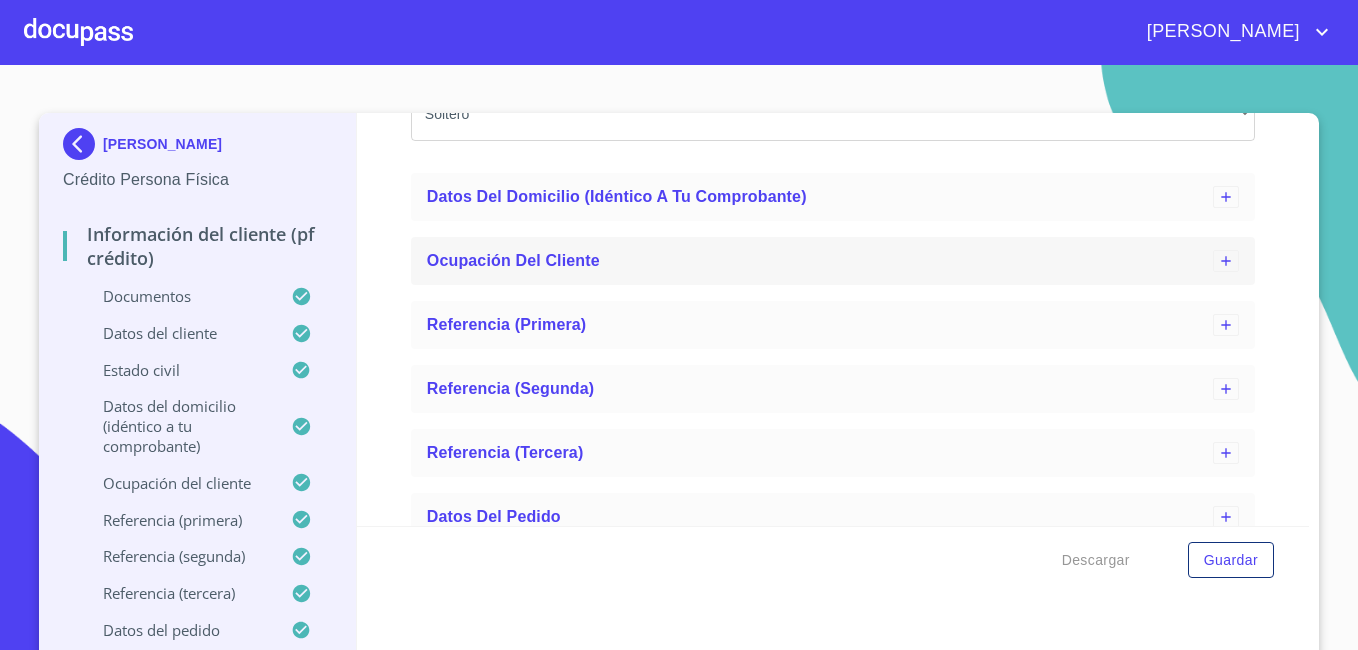 scroll, scrollTop: 7400, scrollLeft: 0, axis: vertical 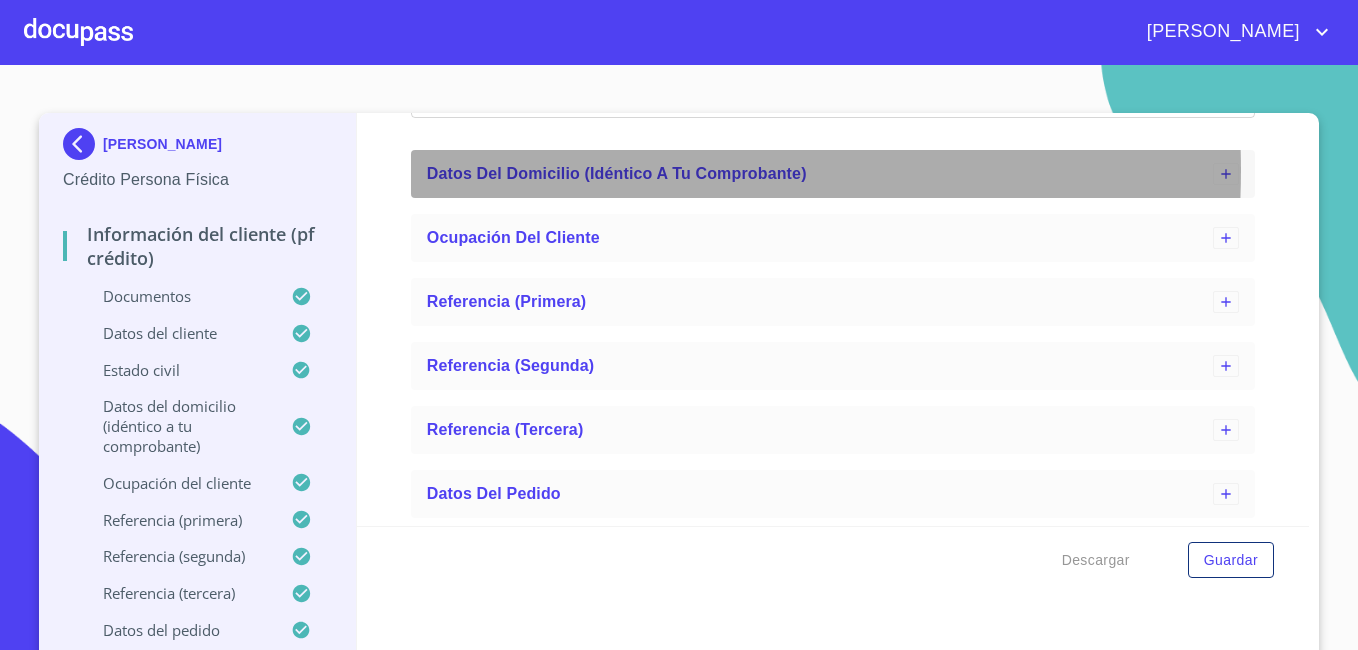 click on "Datos del domicilio (idéntico a tu comprobante)" at bounding box center [617, 173] 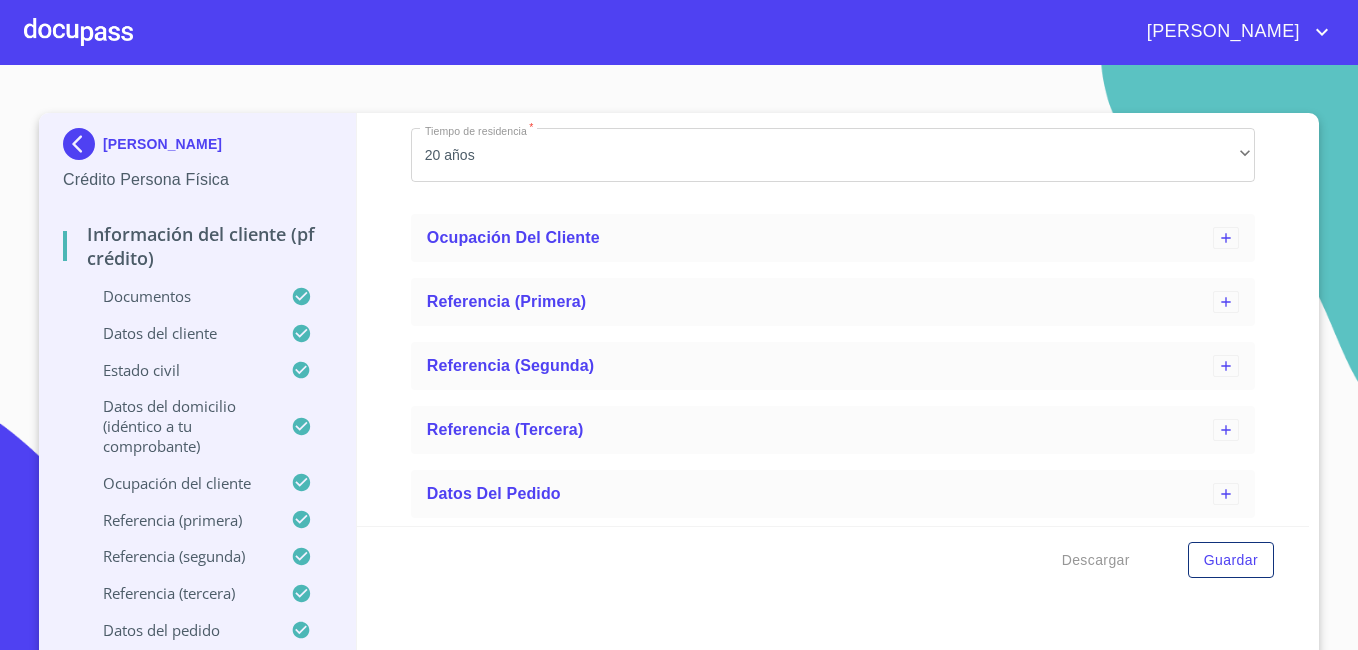 scroll, scrollTop: 8253, scrollLeft: 0, axis: vertical 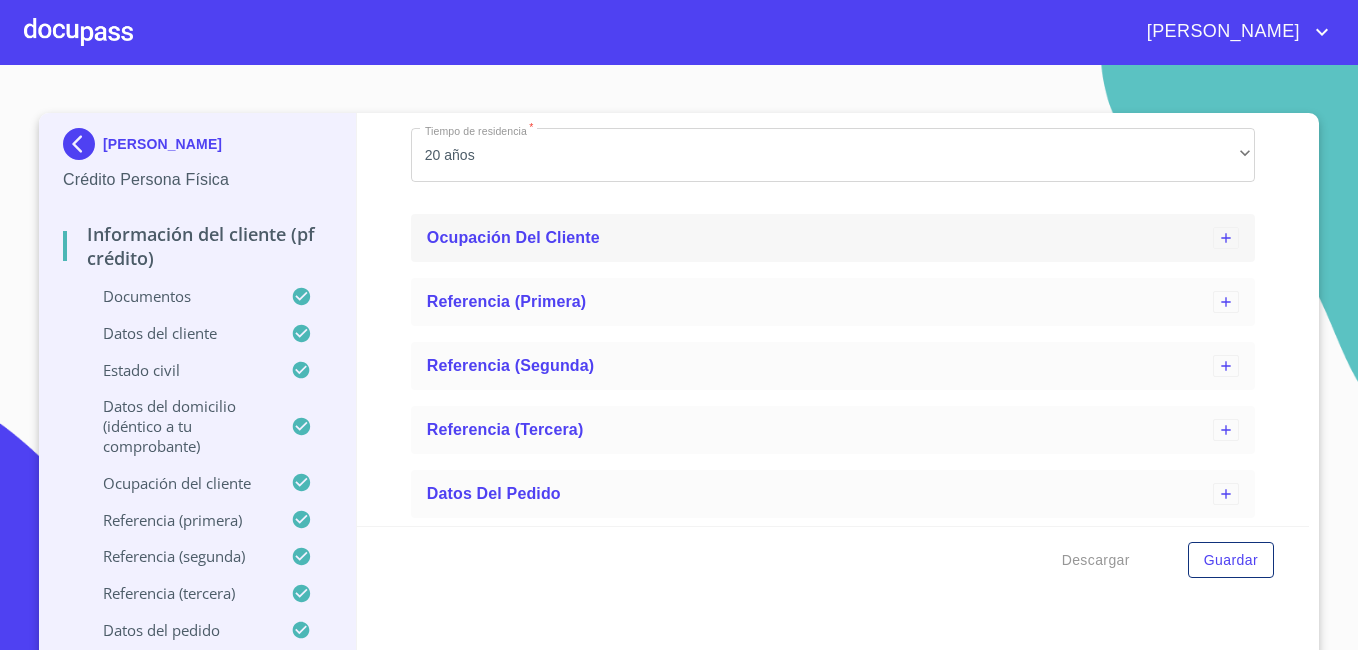 click on "Ocupación del Cliente" at bounding box center [513, 237] 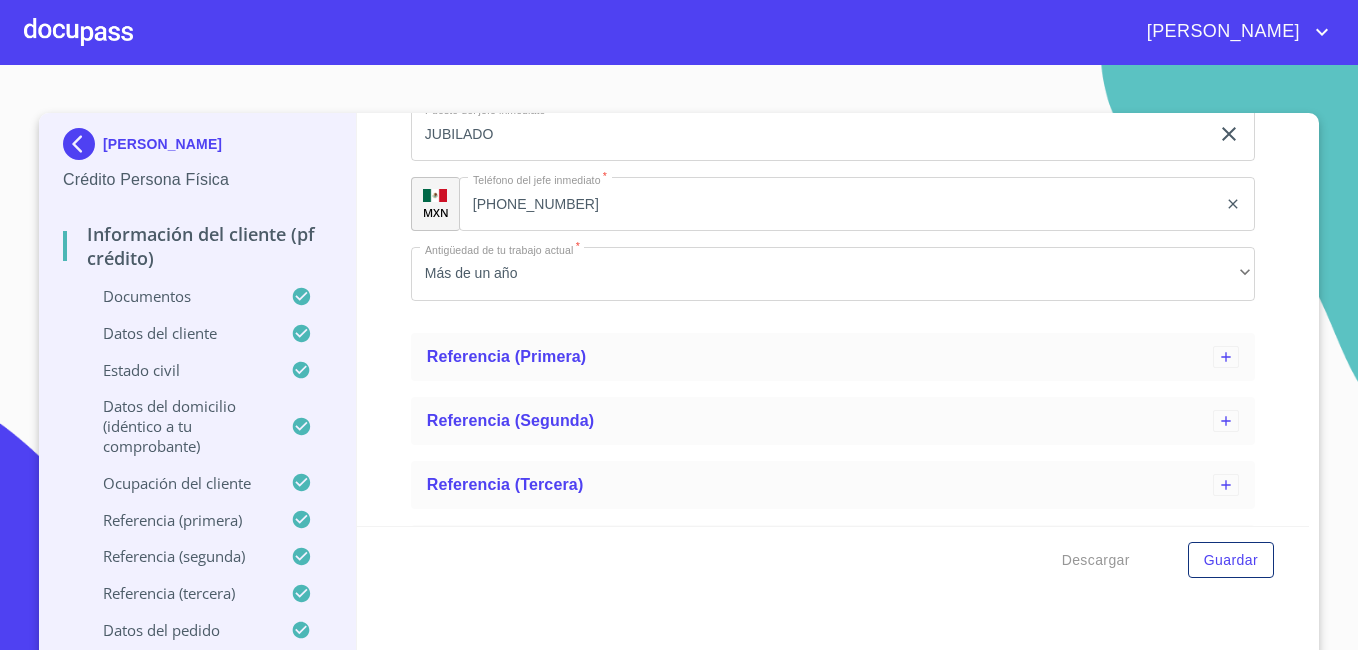 scroll, scrollTop: 9732, scrollLeft: 0, axis: vertical 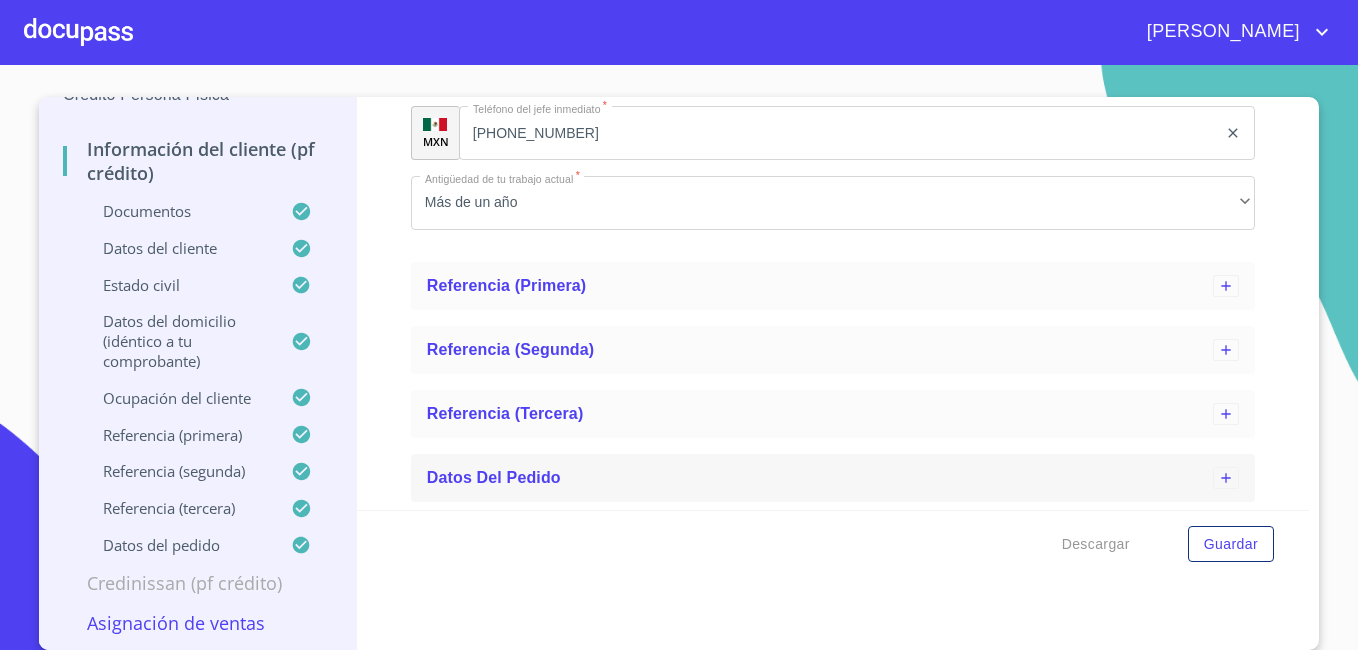 click on "Datos del pedido" at bounding box center [494, 477] 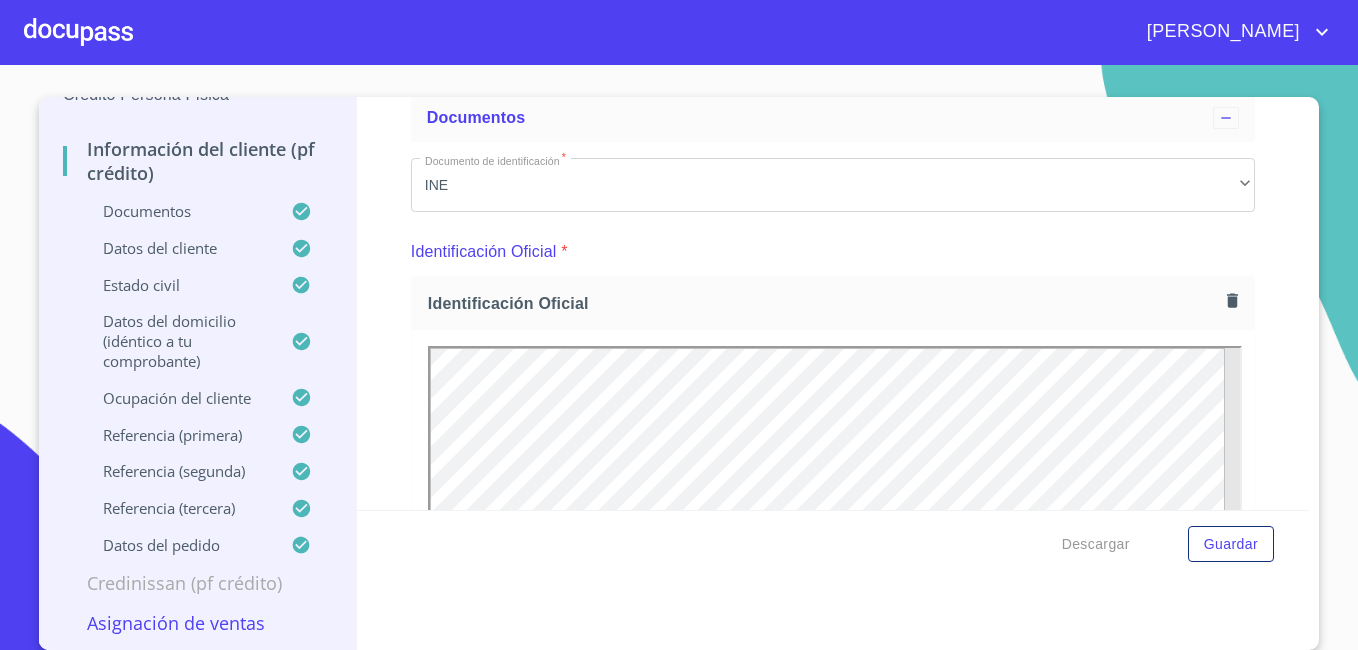 scroll, scrollTop: 0, scrollLeft: 0, axis: both 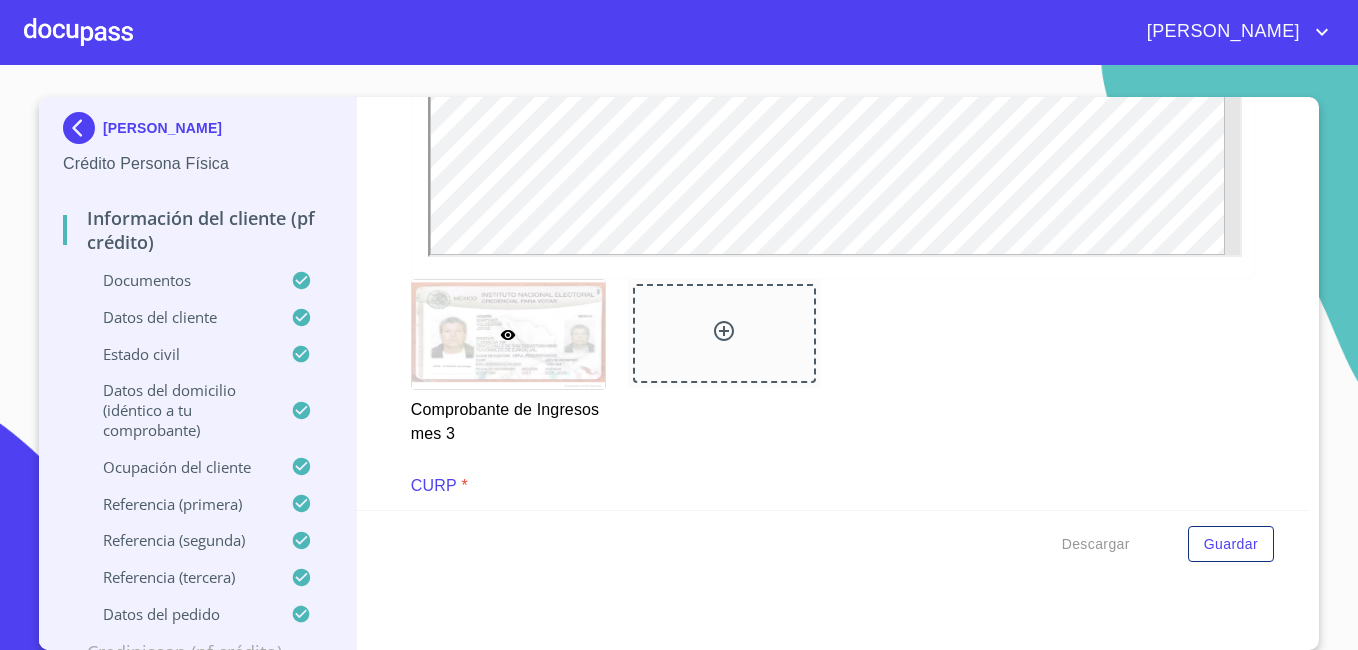 click at bounding box center (83, 128) 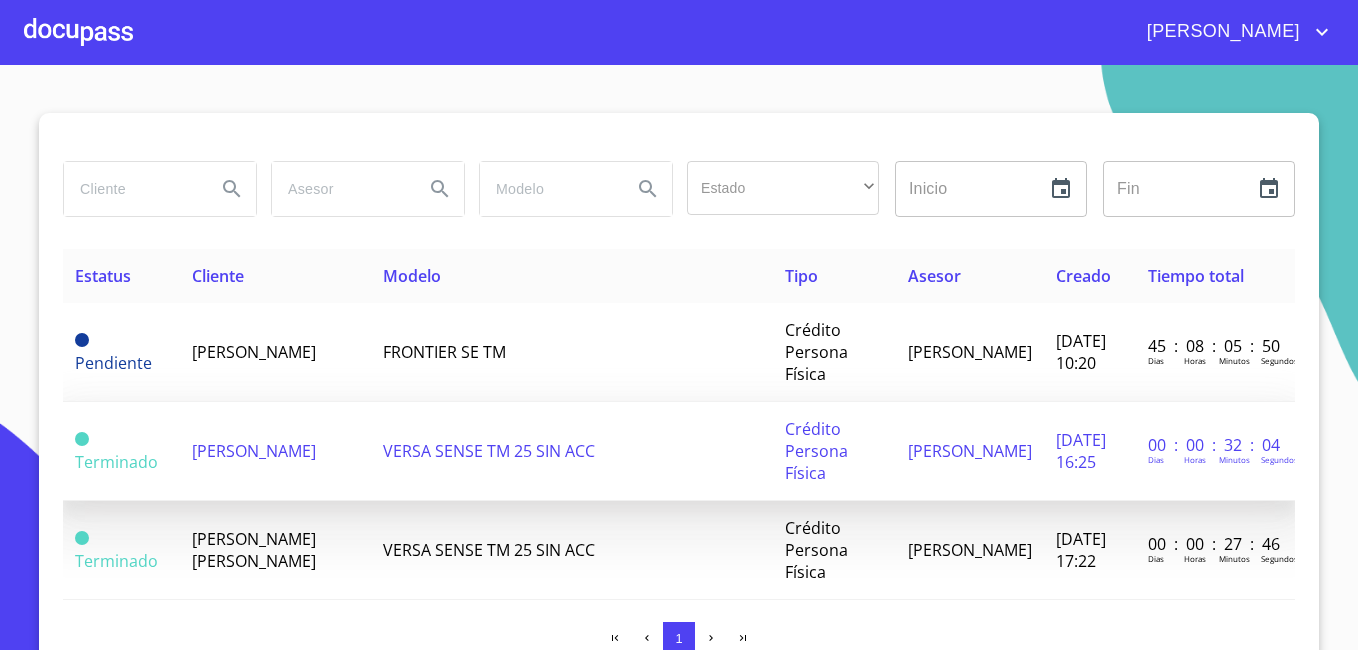 click on "[PERSON_NAME]" at bounding box center [254, 451] 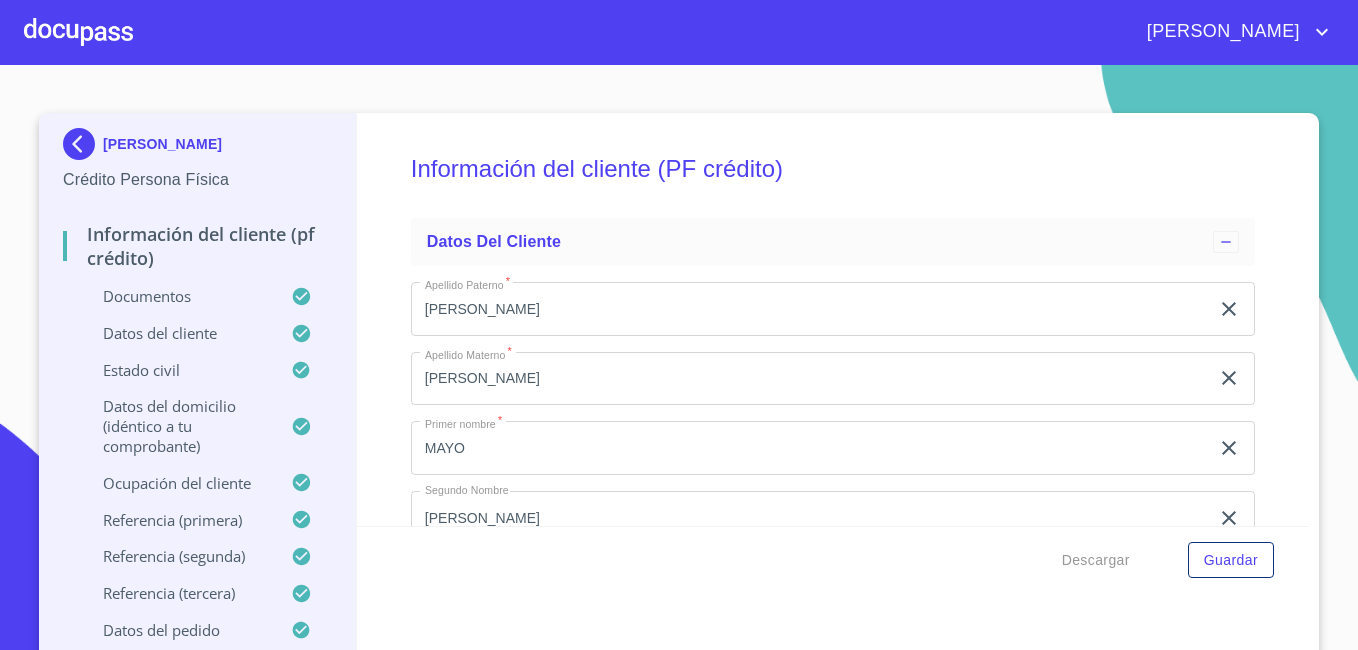 click on "Documentos" at bounding box center (177, 296) 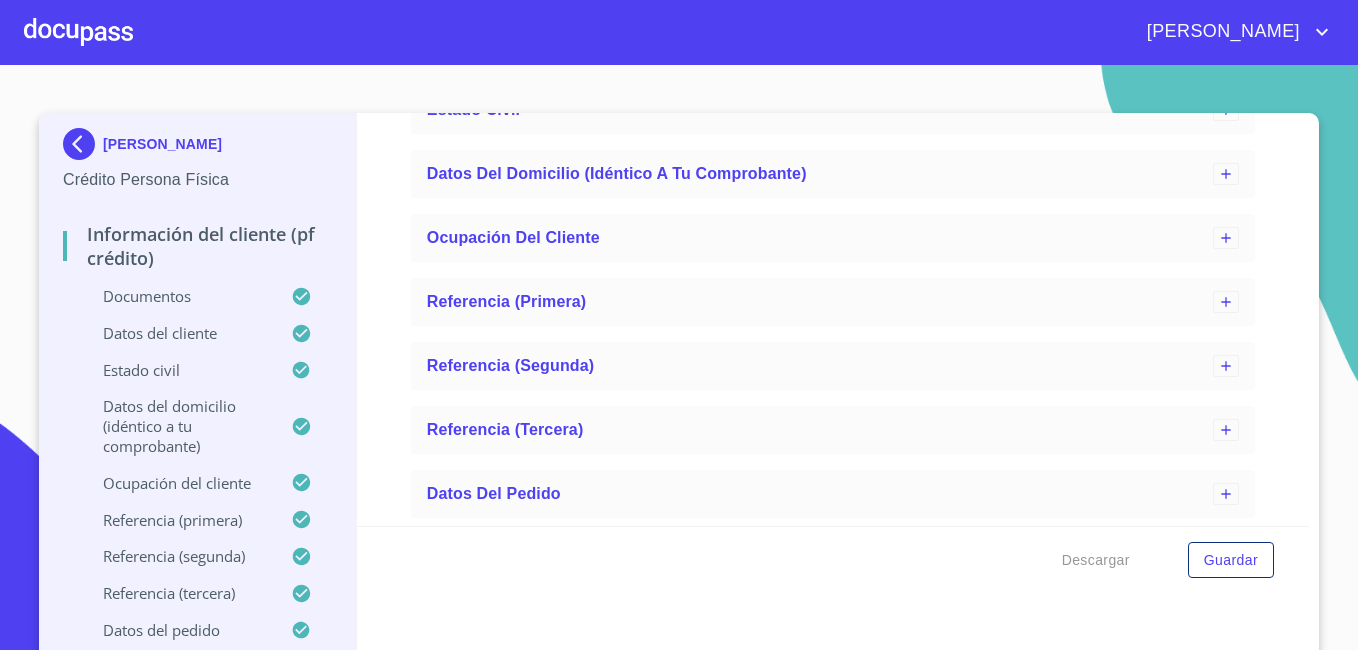 scroll, scrollTop: 5535, scrollLeft: 0, axis: vertical 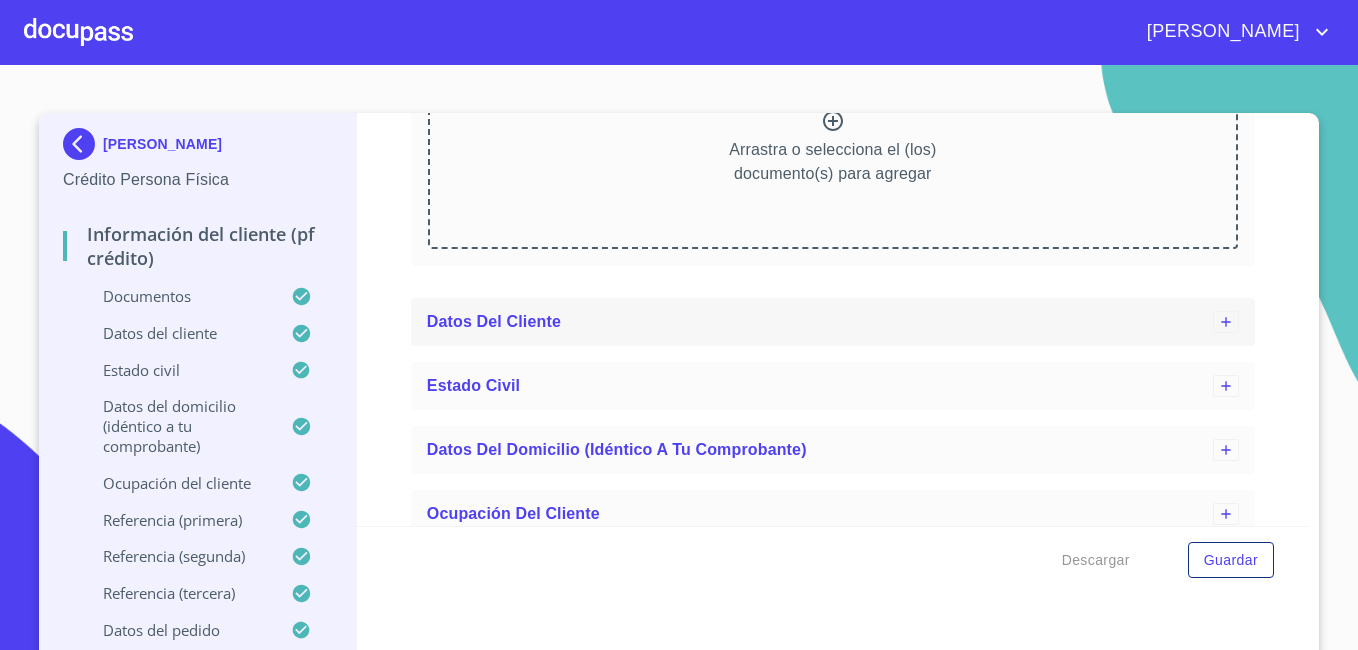 click on "Datos del cliente" at bounding box center [494, 321] 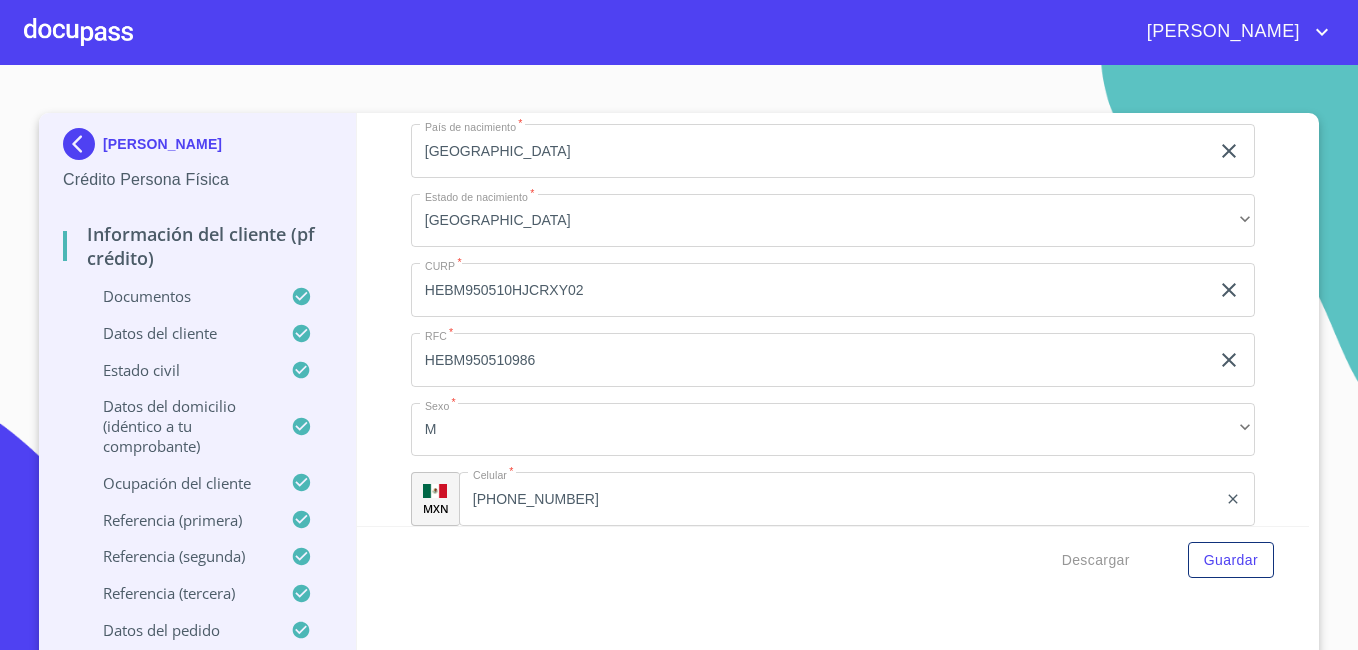 scroll, scrollTop: 6235, scrollLeft: 0, axis: vertical 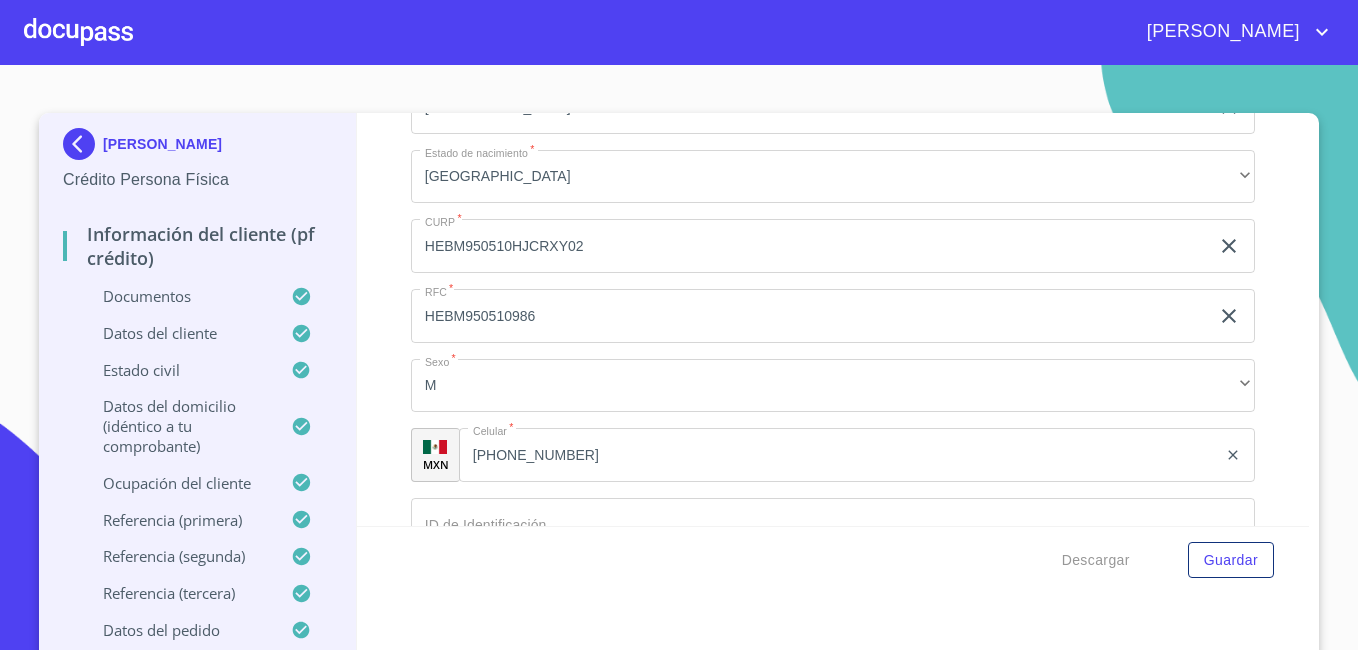 click on "[PHONE_NUMBER]" 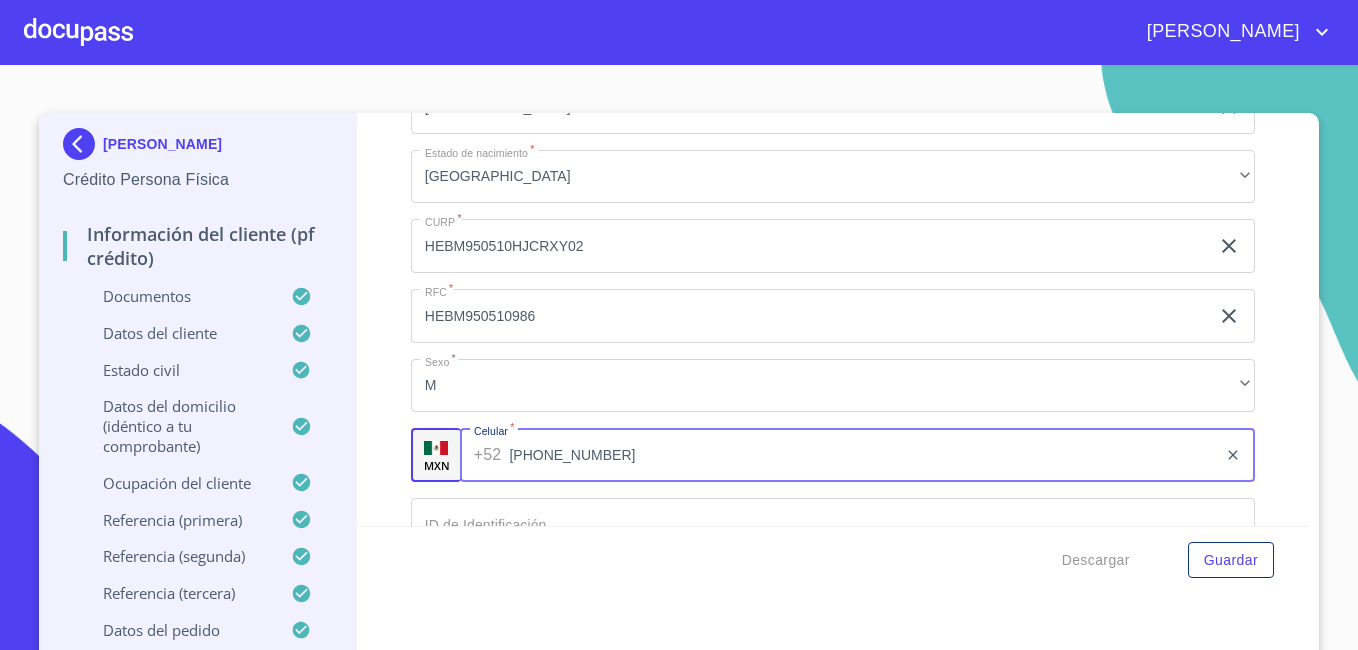 click on "[PHONE_NUMBER]" at bounding box center [862, 455] 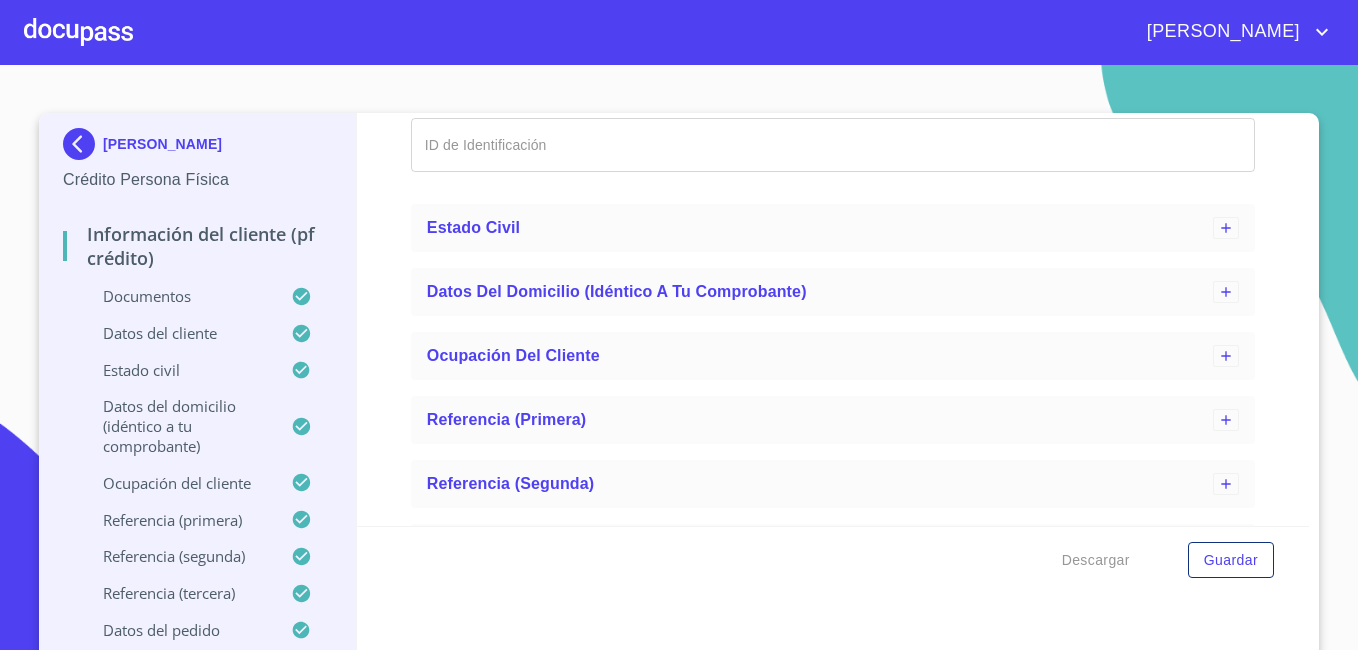 scroll, scrollTop: 6635, scrollLeft: 0, axis: vertical 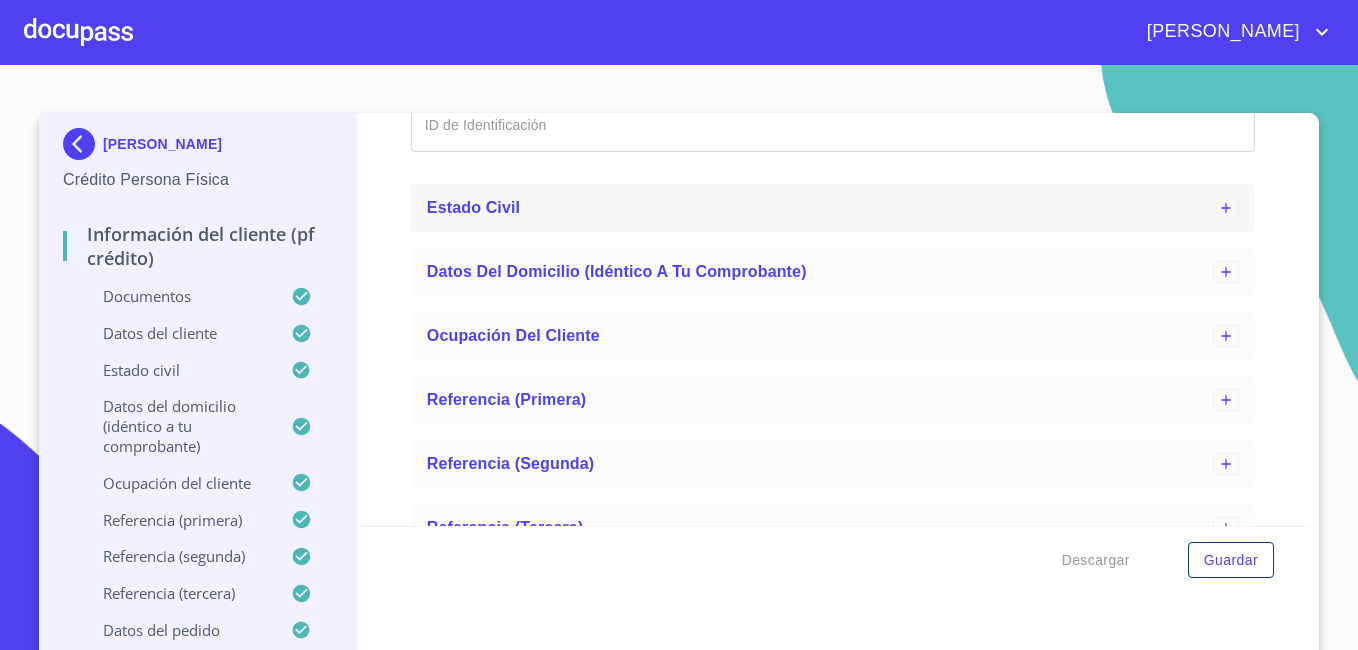 click on "Estado Civil" at bounding box center [473, 207] 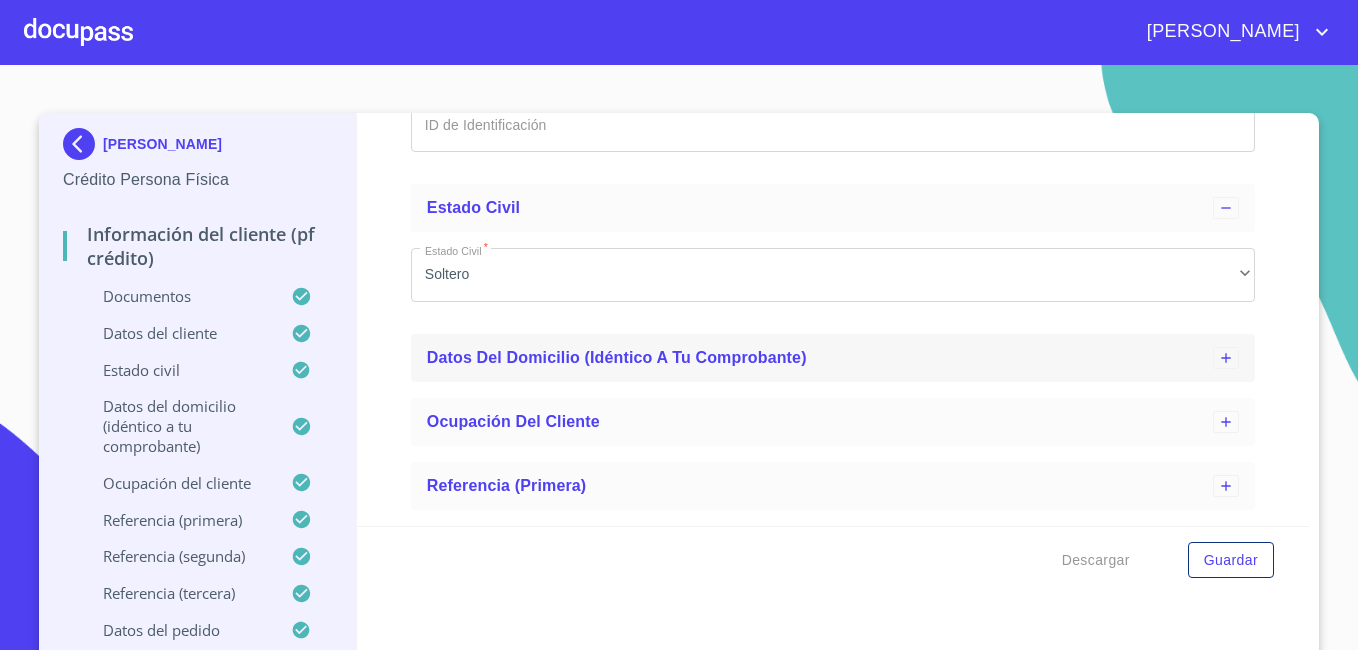 click on "Datos del domicilio (idéntico a tu comprobante)" at bounding box center [617, 357] 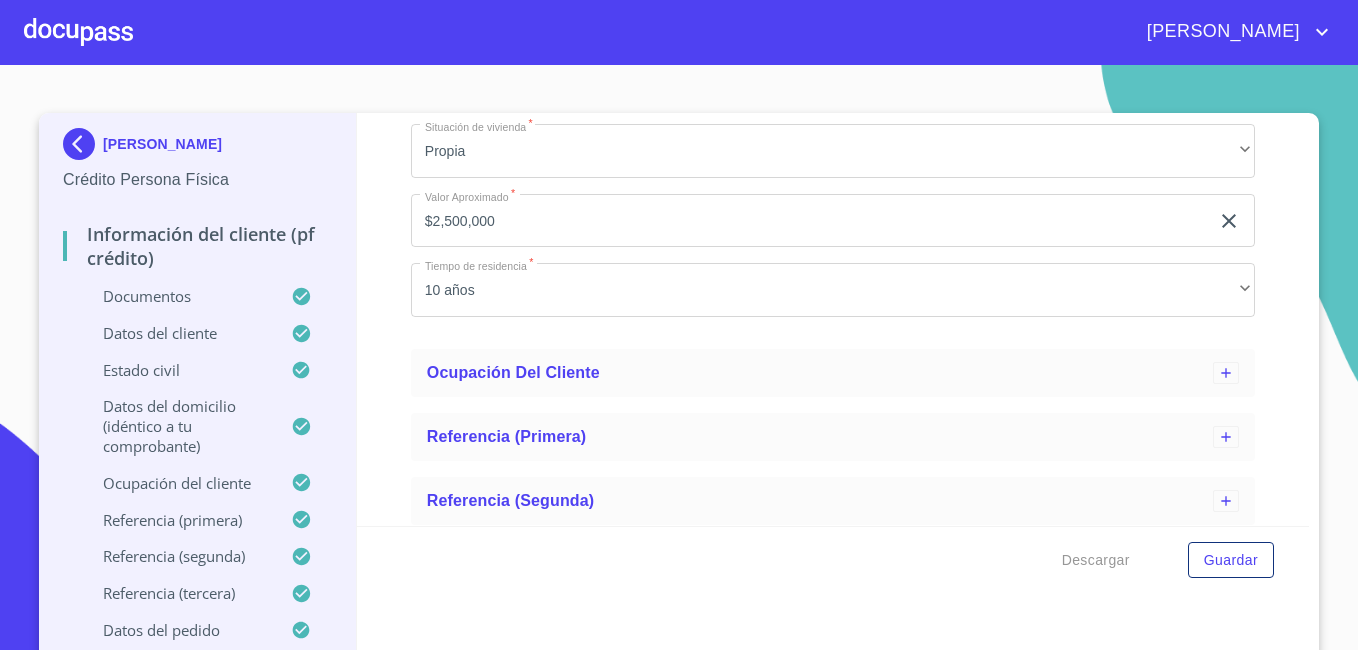 scroll, scrollTop: 7635, scrollLeft: 0, axis: vertical 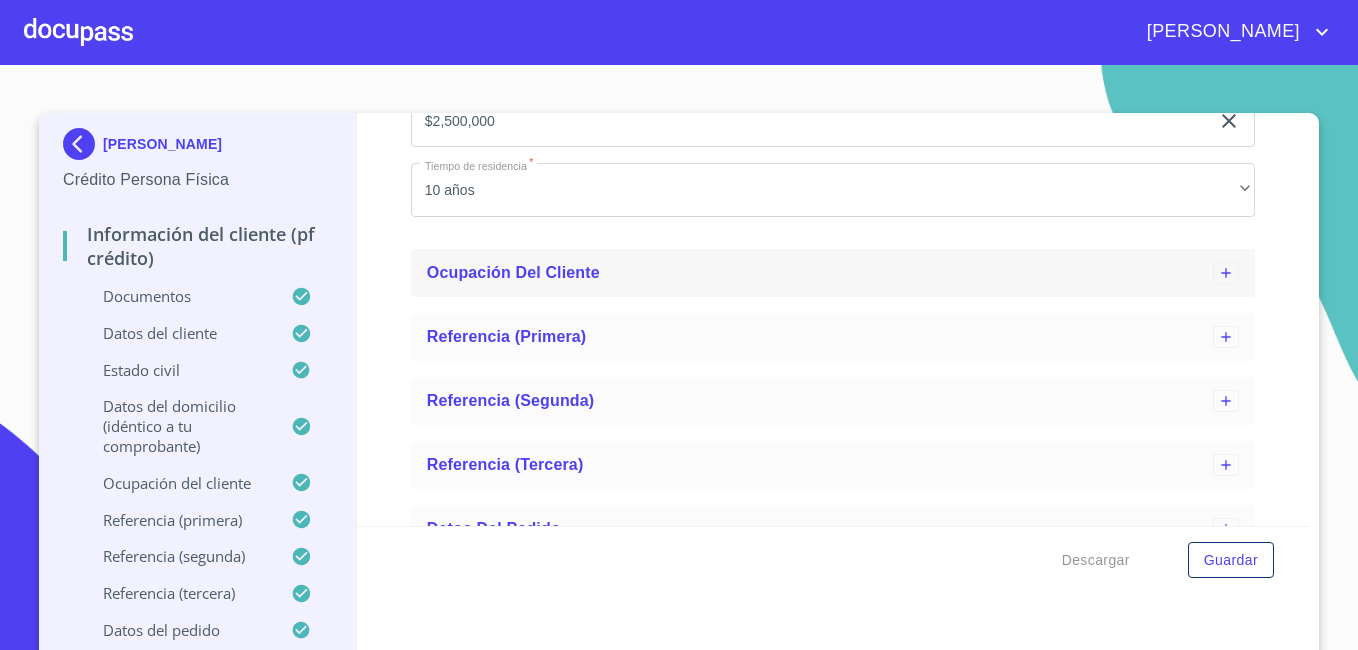 click on "Ocupación del Cliente" at bounding box center [513, 272] 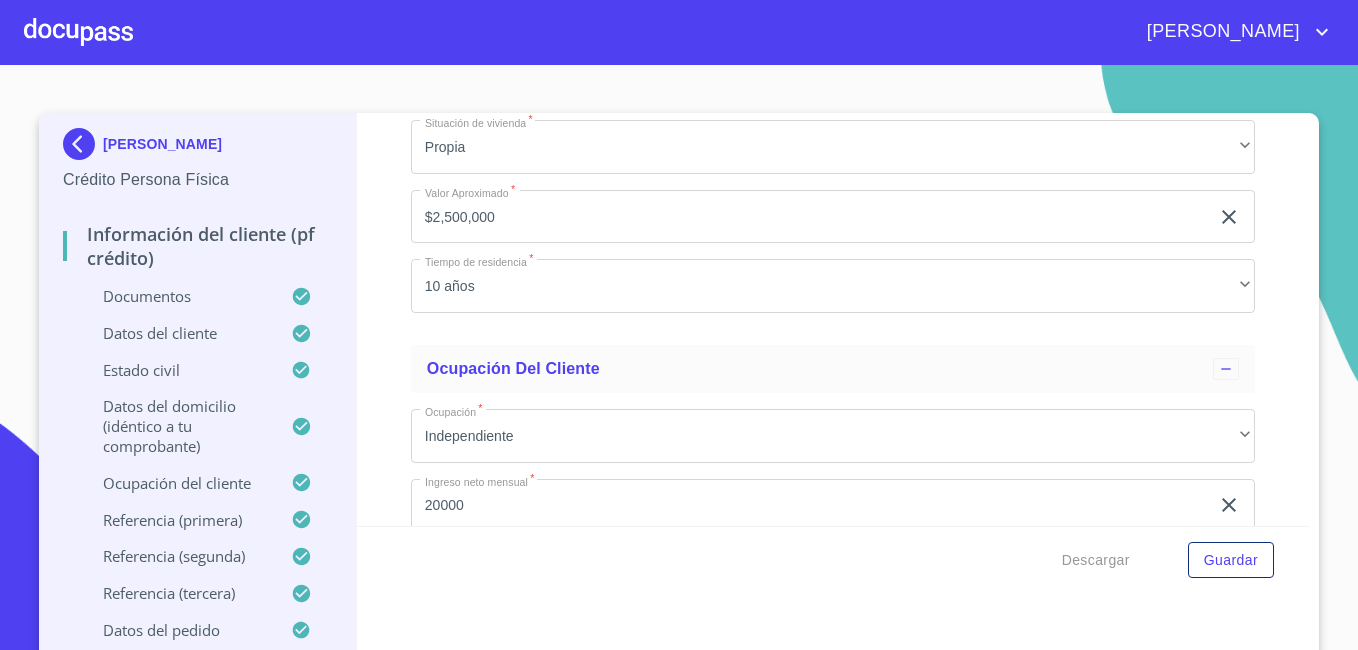 scroll, scrollTop: 7535, scrollLeft: 0, axis: vertical 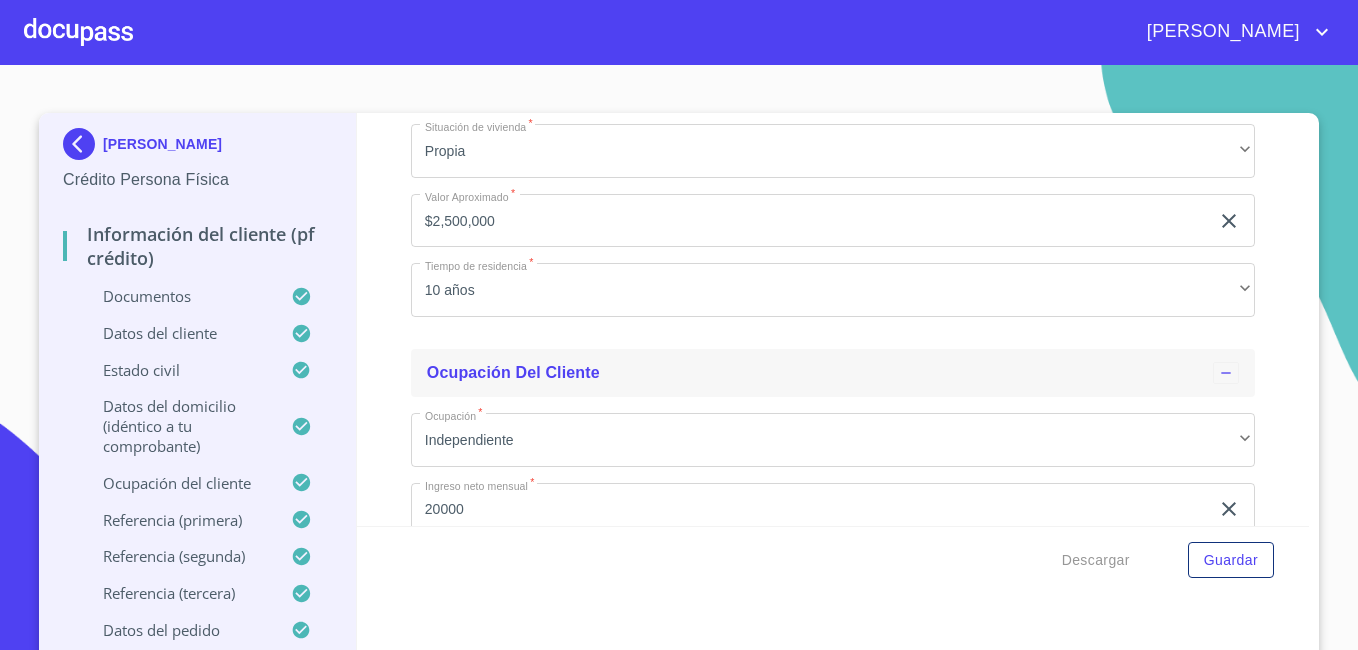 click on "Ocupación del Cliente" at bounding box center (513, 372) 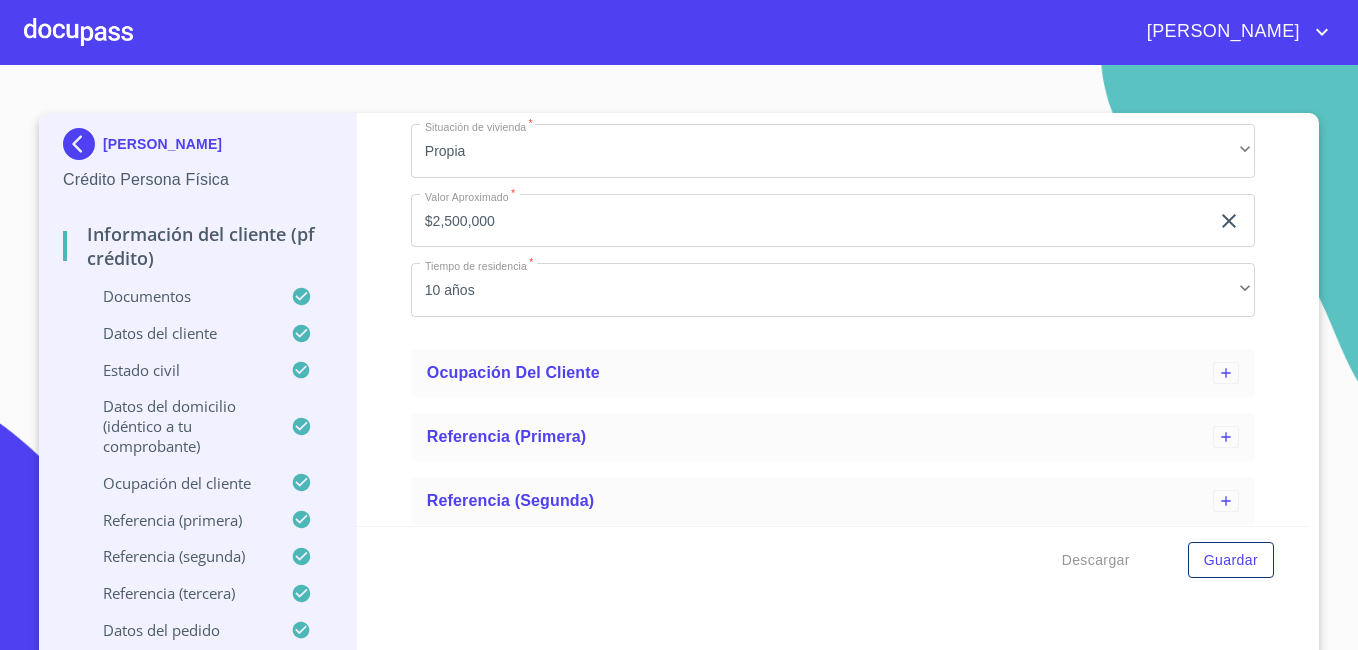 scroll, scrollTop: 7694, scrollLeft: 0, axis: vertical 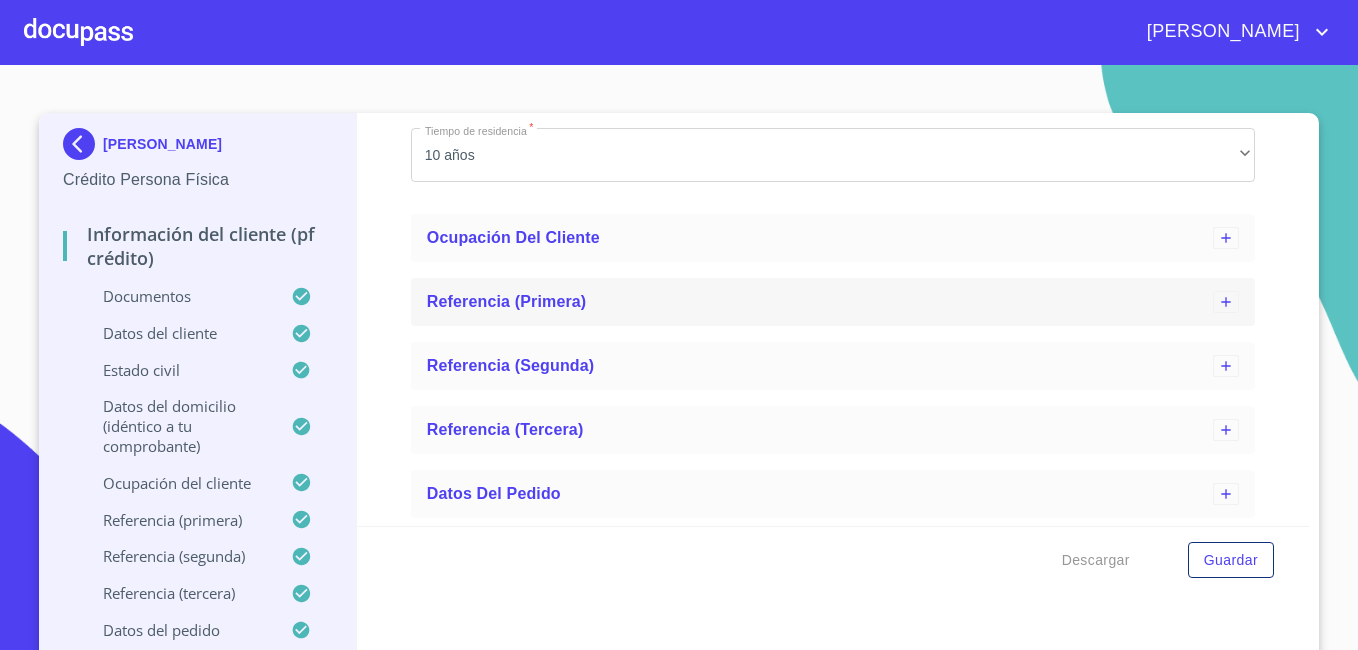 click on "Referencia (primera)" at bounding box center (507, 301) 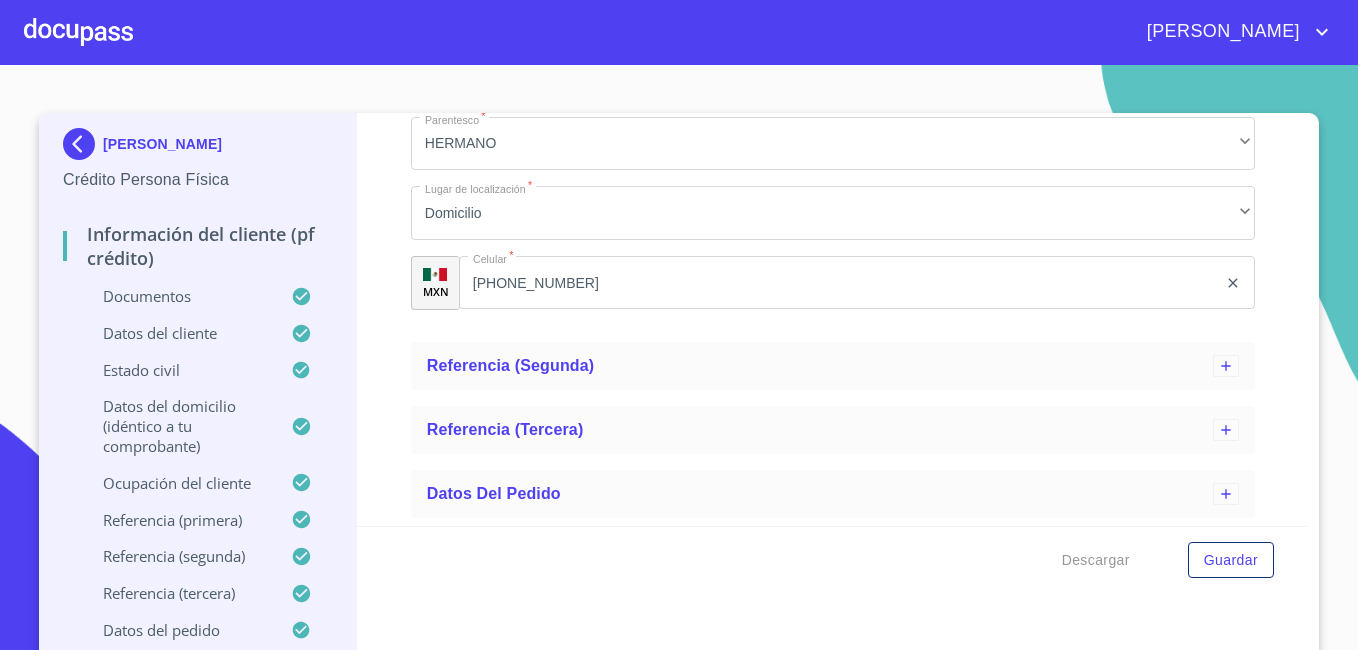 scroll, scrollTop: 8198, scrollLeft: 0, axis: vertical 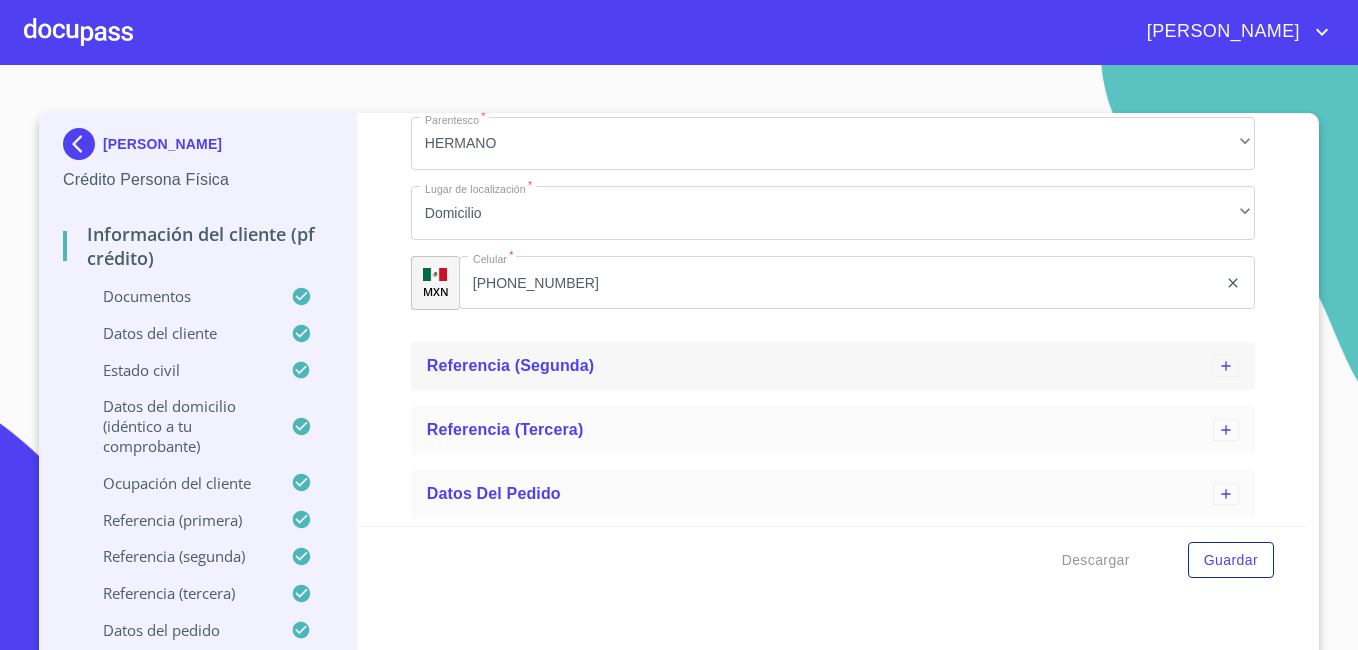click on "Referencia (segunda)" at bounding box center (511, 365) 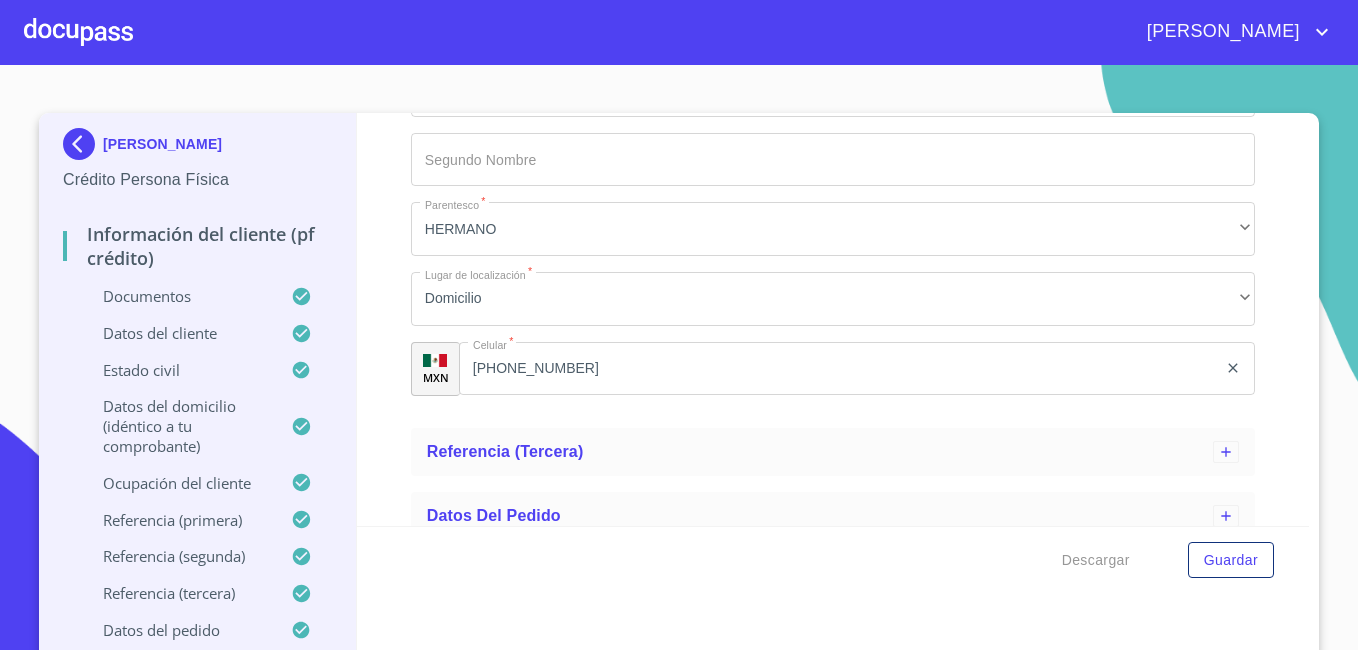 scroll, scrollTop: 8702, scrollLeft: 0, axis: vertical 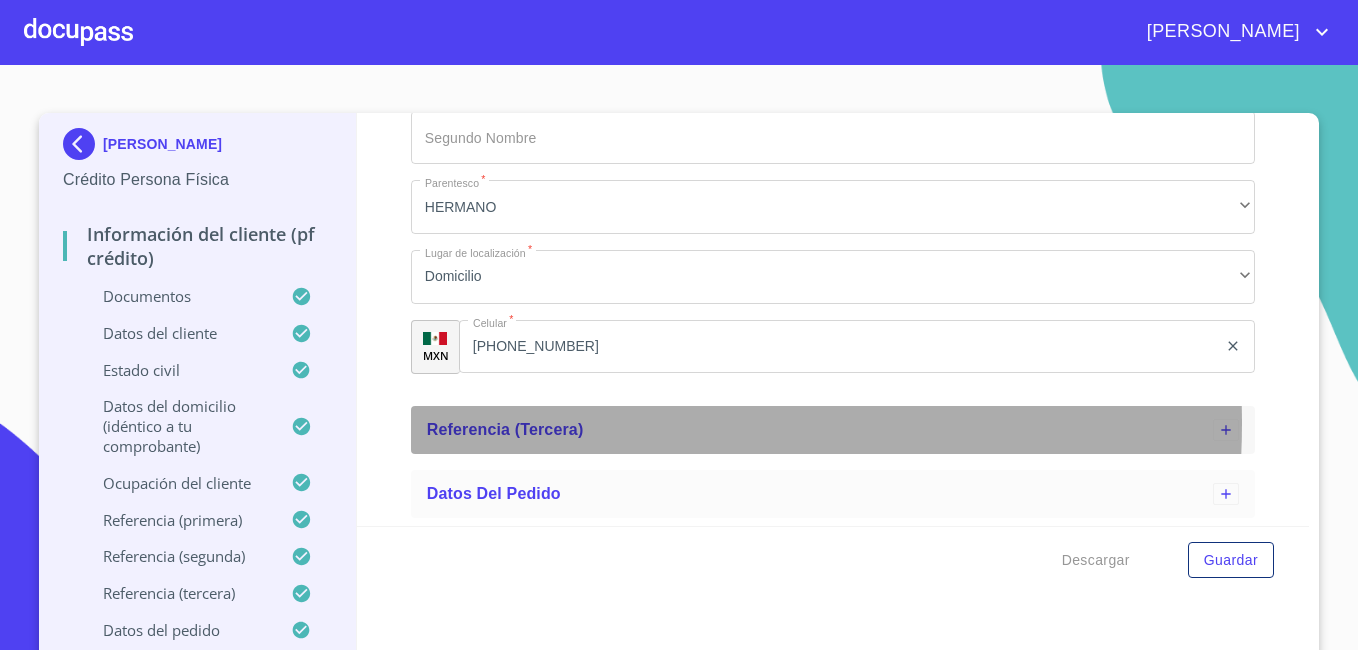 click on "Referencia (tercera)" at bounding box center (505, 429) 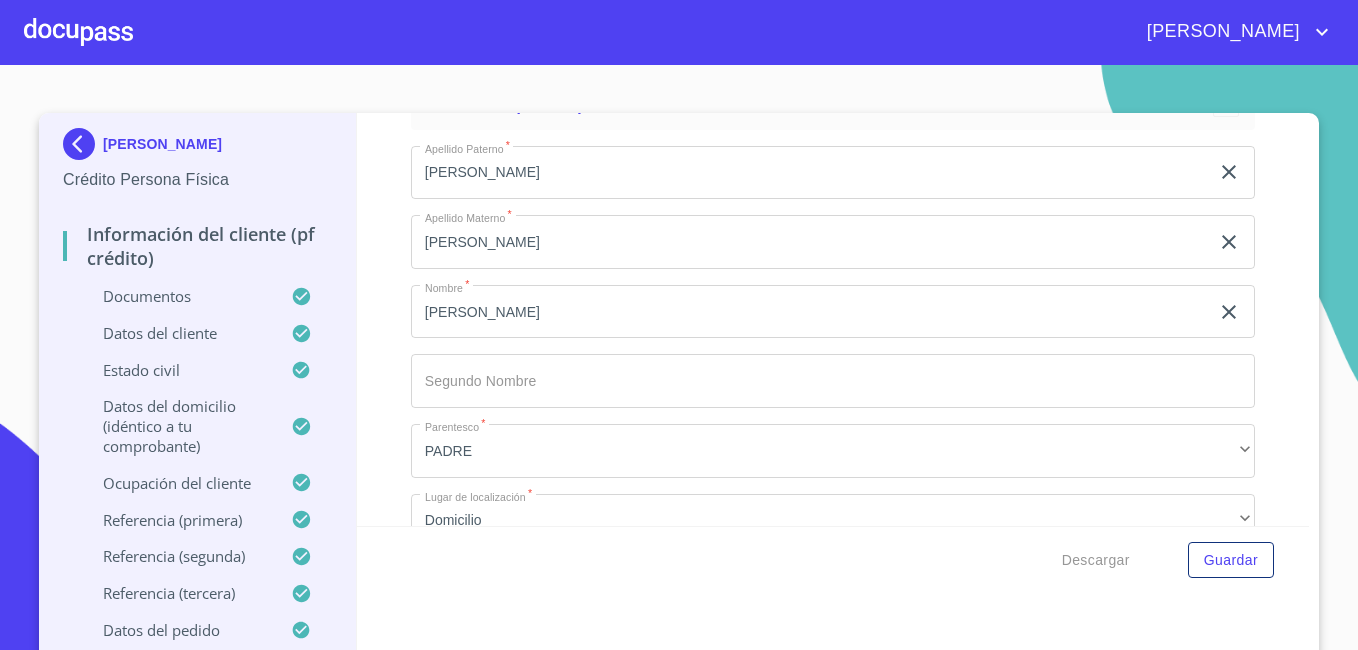 scroll, scrollTop: 9205, scrollLeft: 0, axis: vertical 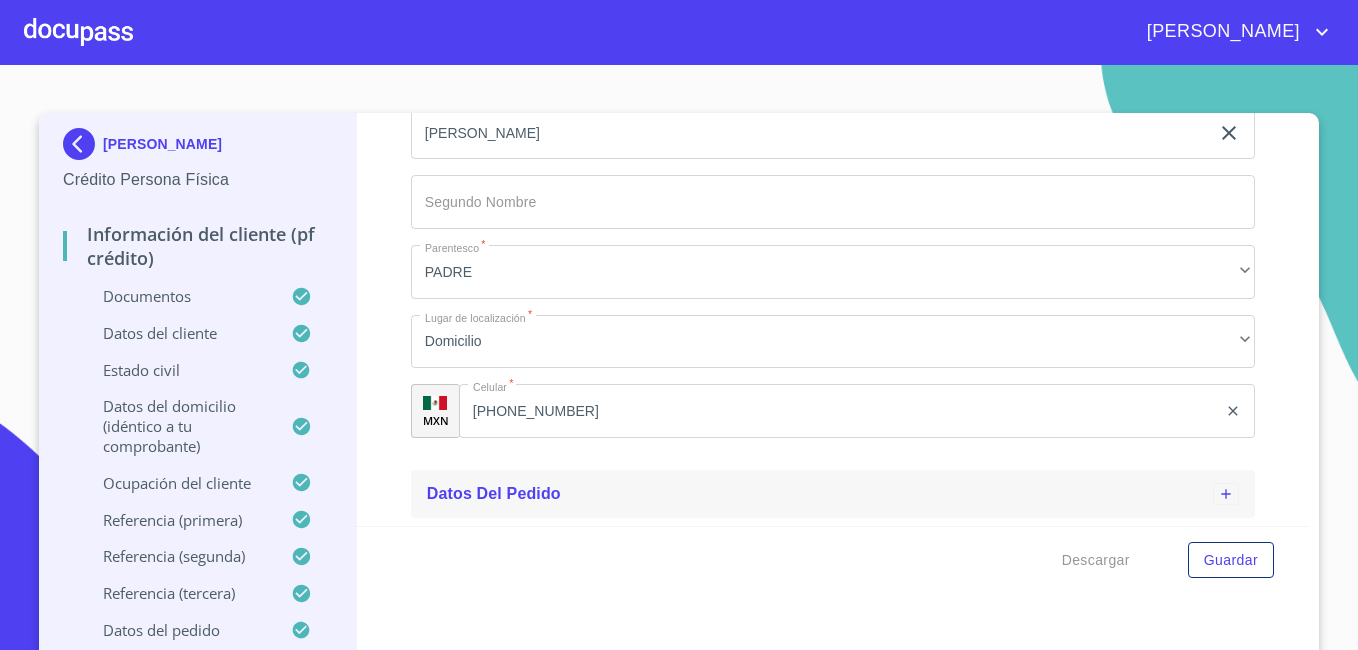 click on "Datos del pedido" at bounding box center (820, 494) 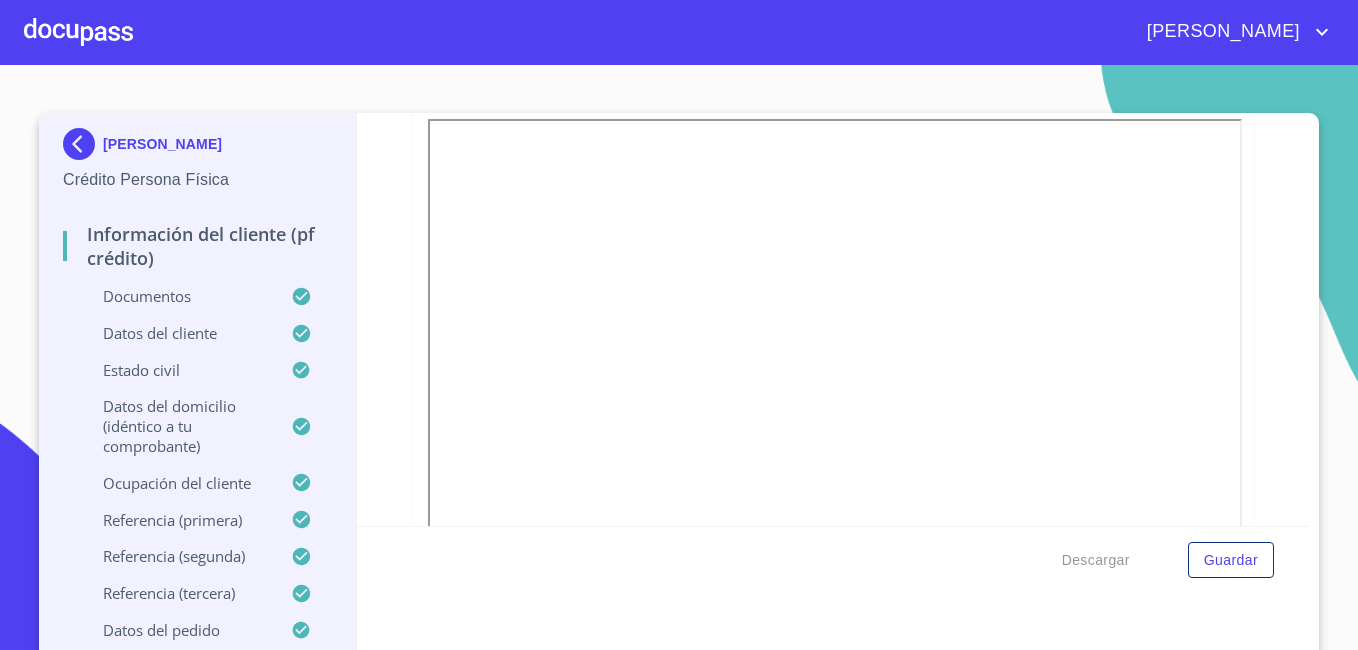 scroll, scrollTop: 4669, scrollLeft: 0, axis: vertical 